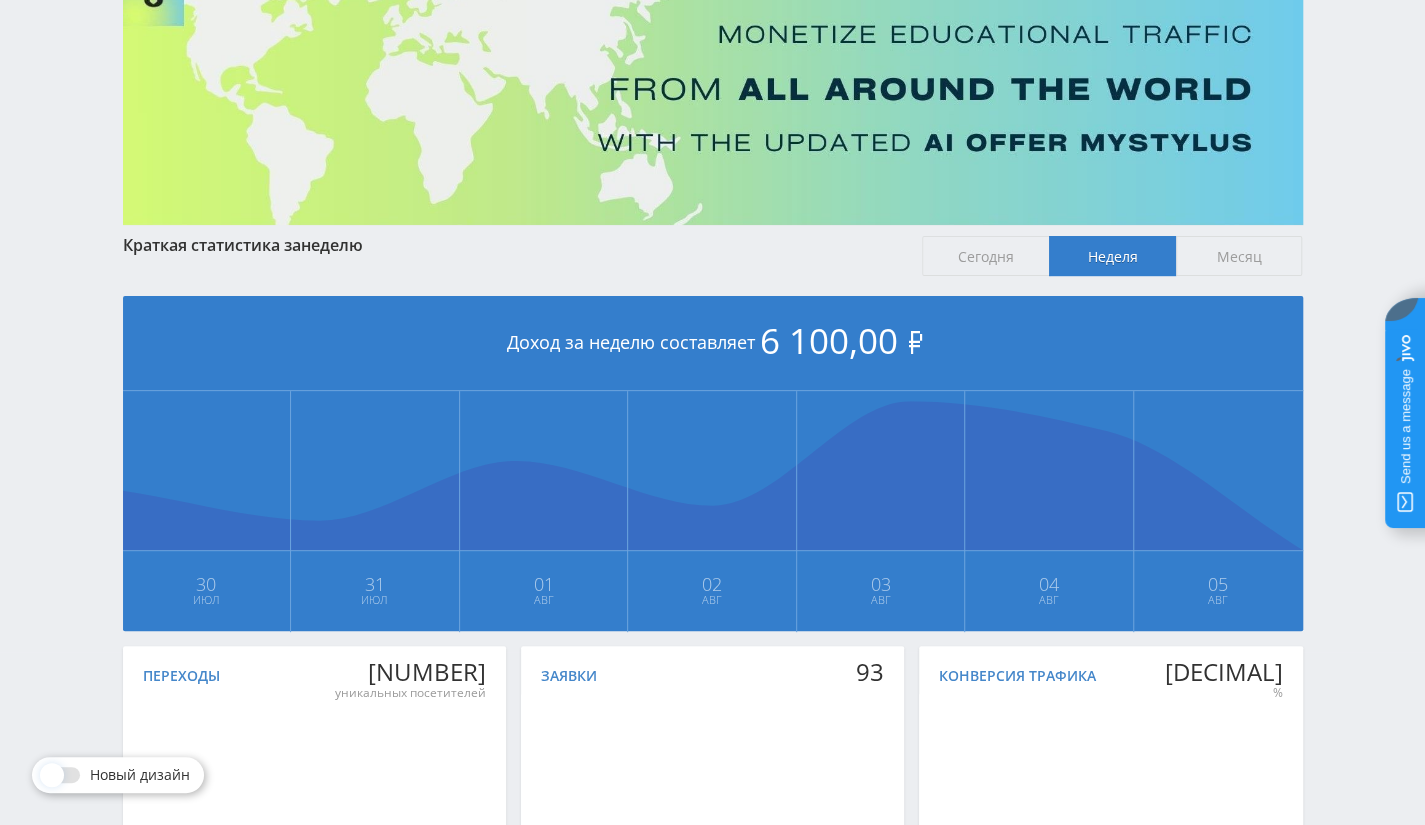 scroll, scrollTop: 0, scrollLeft: 0, axis: both 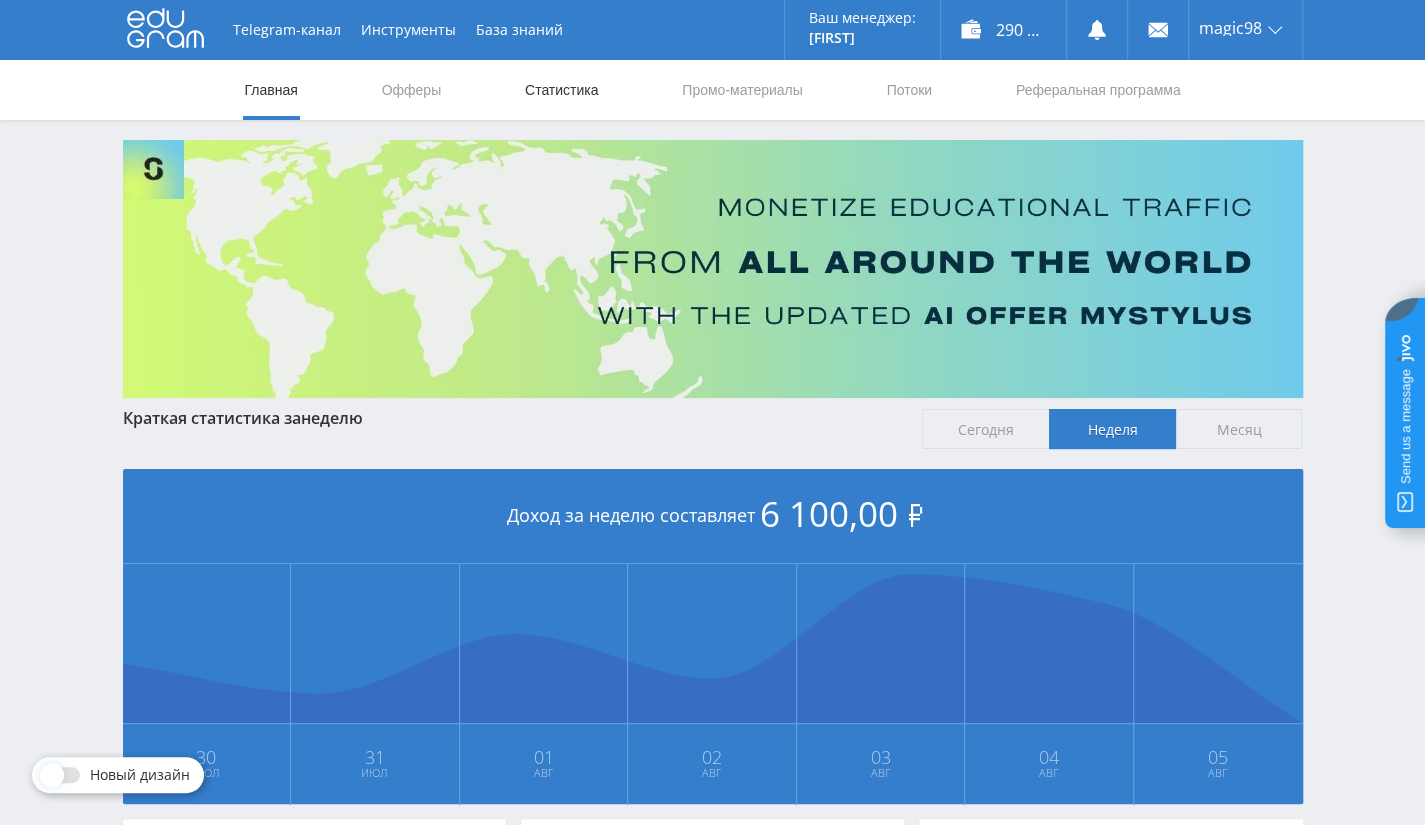 click on "Статистика" at bounding box center (562, 90) 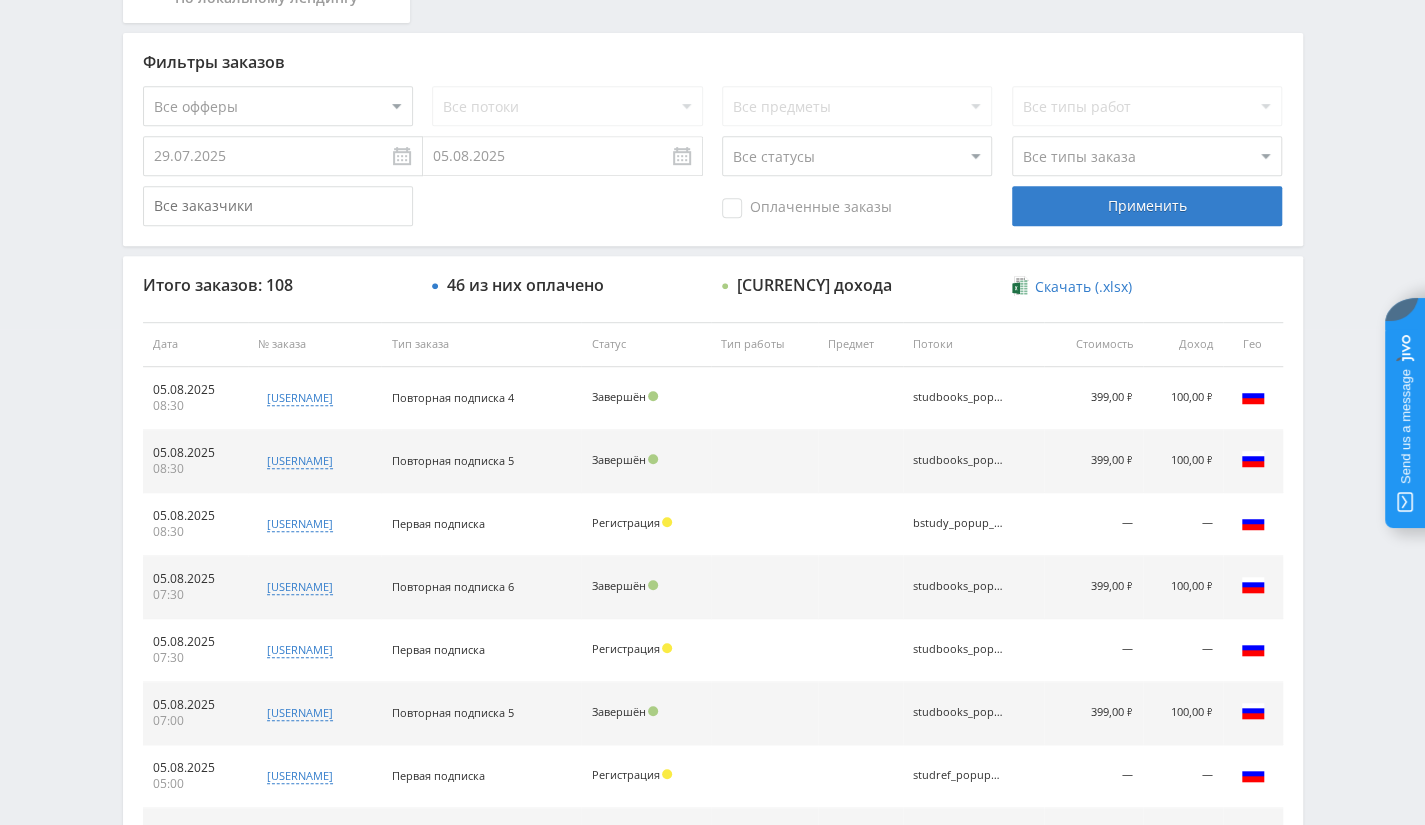scroll, scrollTop: 0, scrollLeft: 0, axis: both 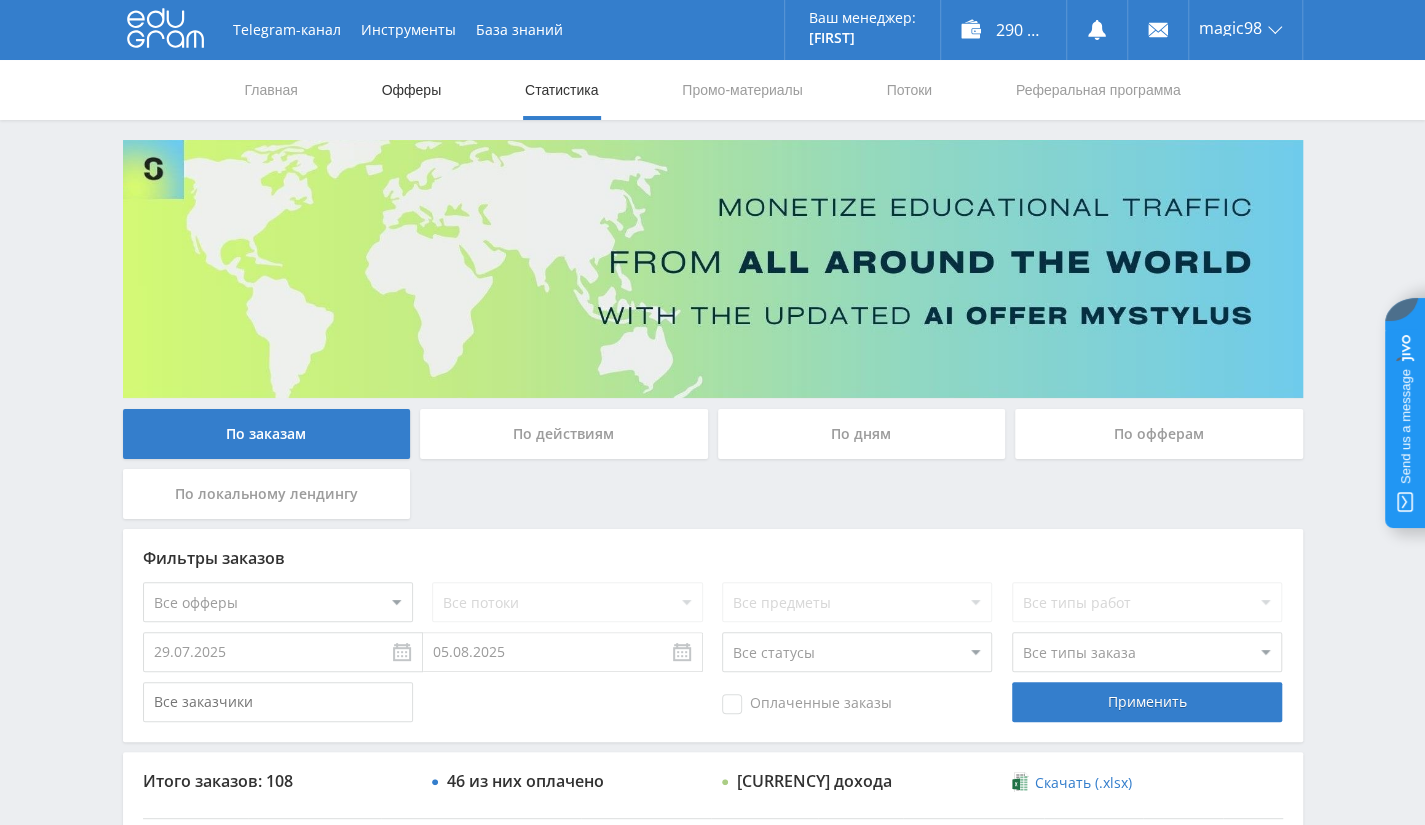 click on "Офферы" at bounding box center [412, 90] 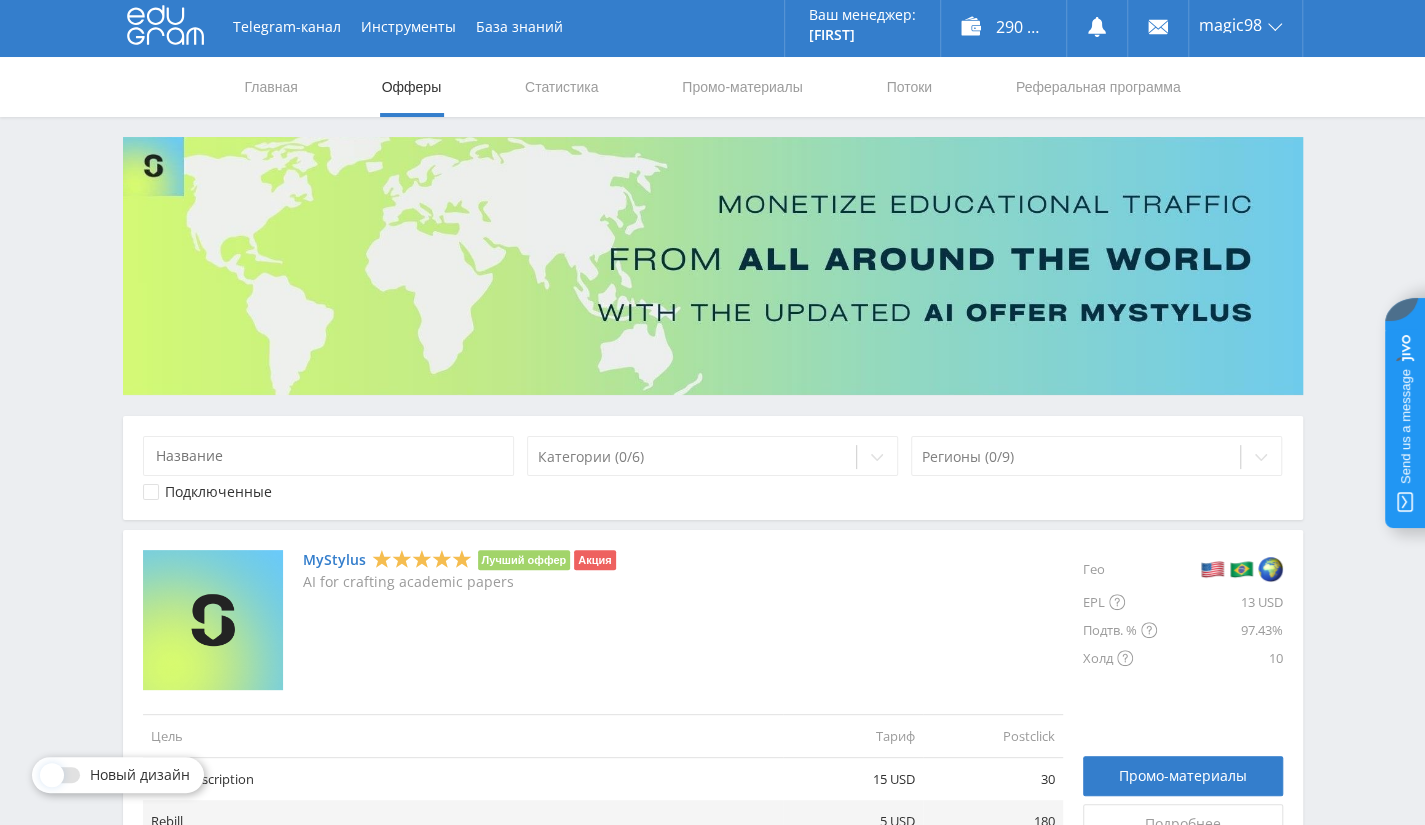 scroll, scrollTop: 0, scrollLeft: 0, axis: both 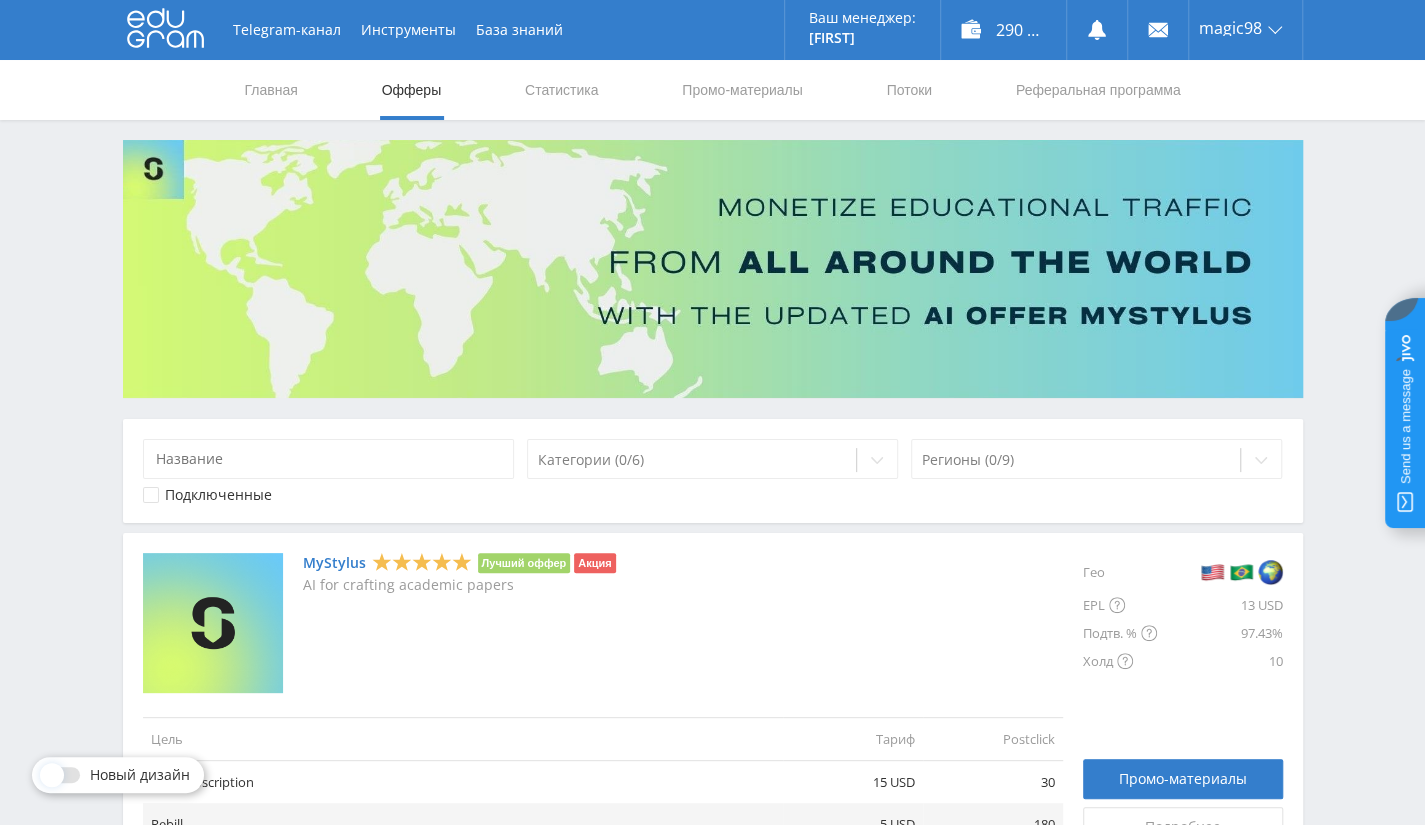 click on "Главная Офферы Статистика Промо-материалы Потоки Реферальная программа" at bounding box center [713, 90] 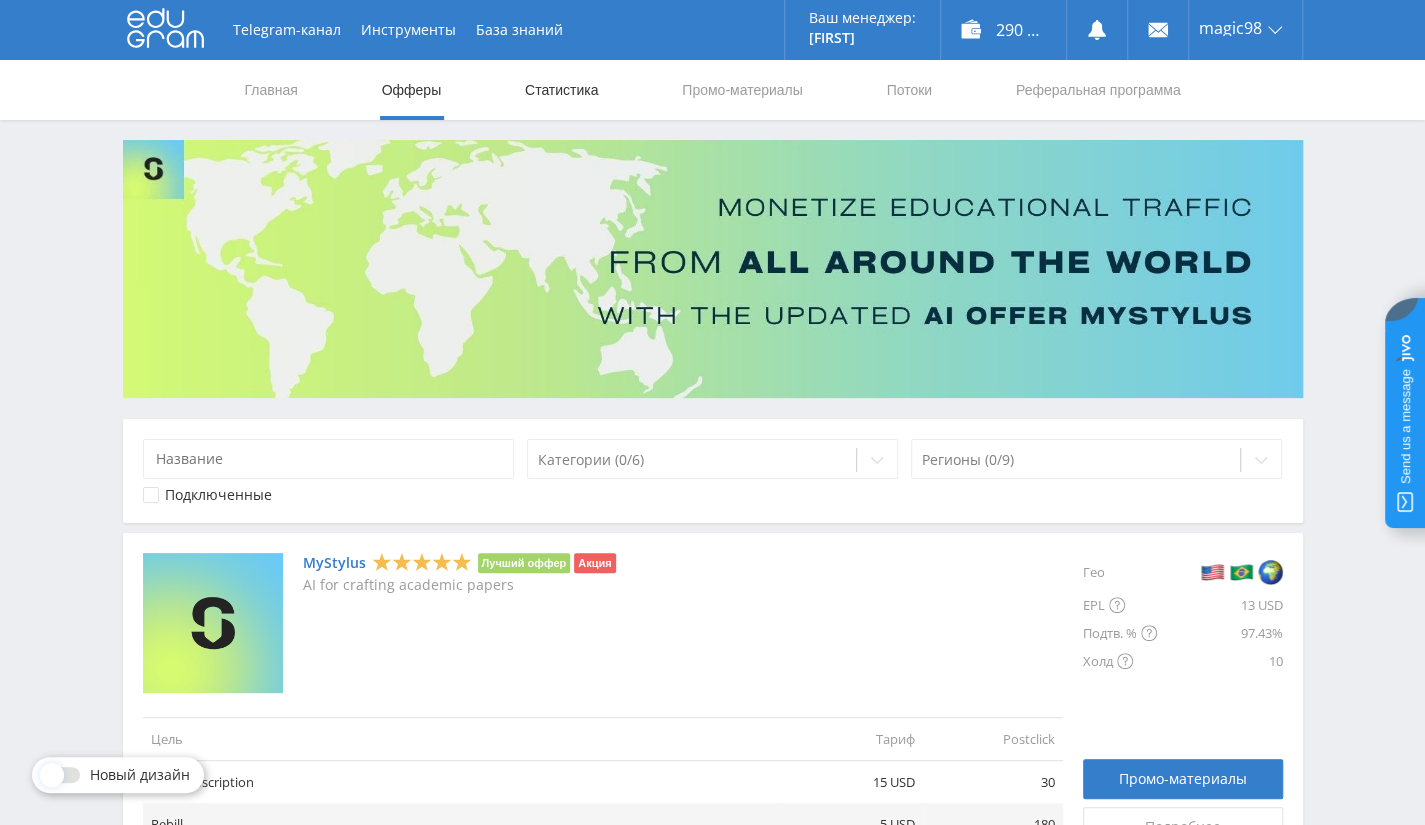 click on "Статистика" at bounding box center (562, 90) 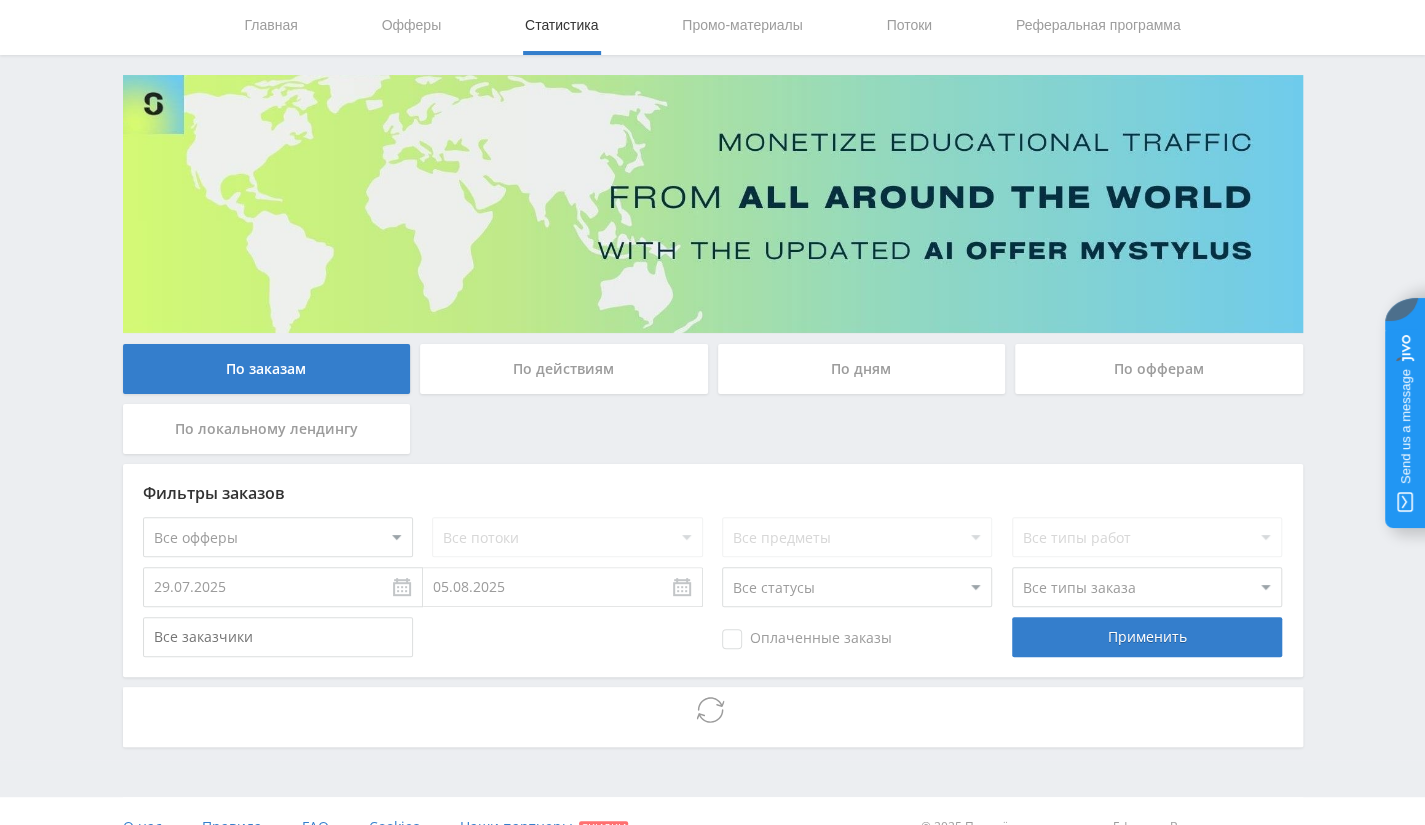 scroll, scrollTop: 96, scrollLeft: 0, axis: vertical 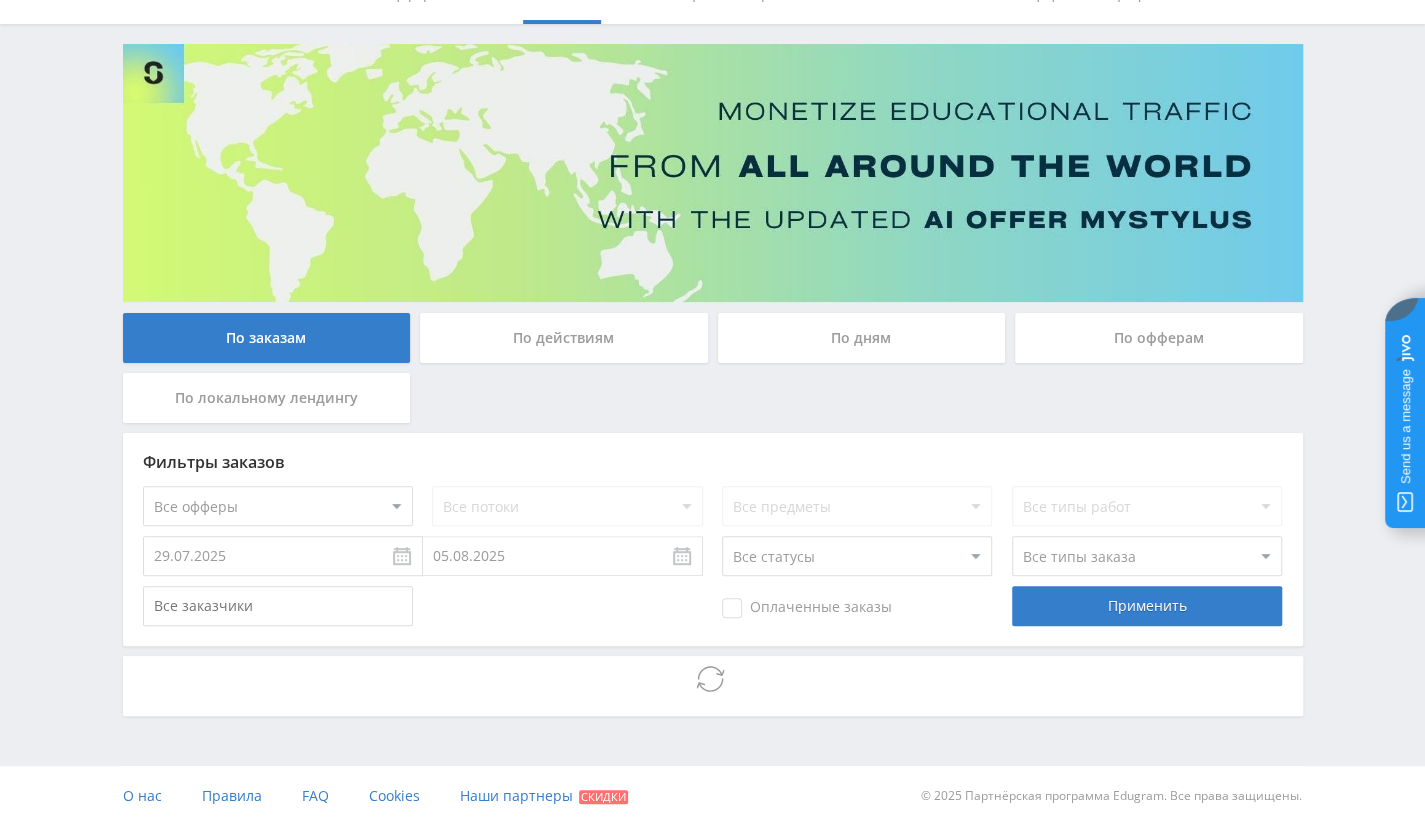 click on "По дням" at bounding box center (862, 338) 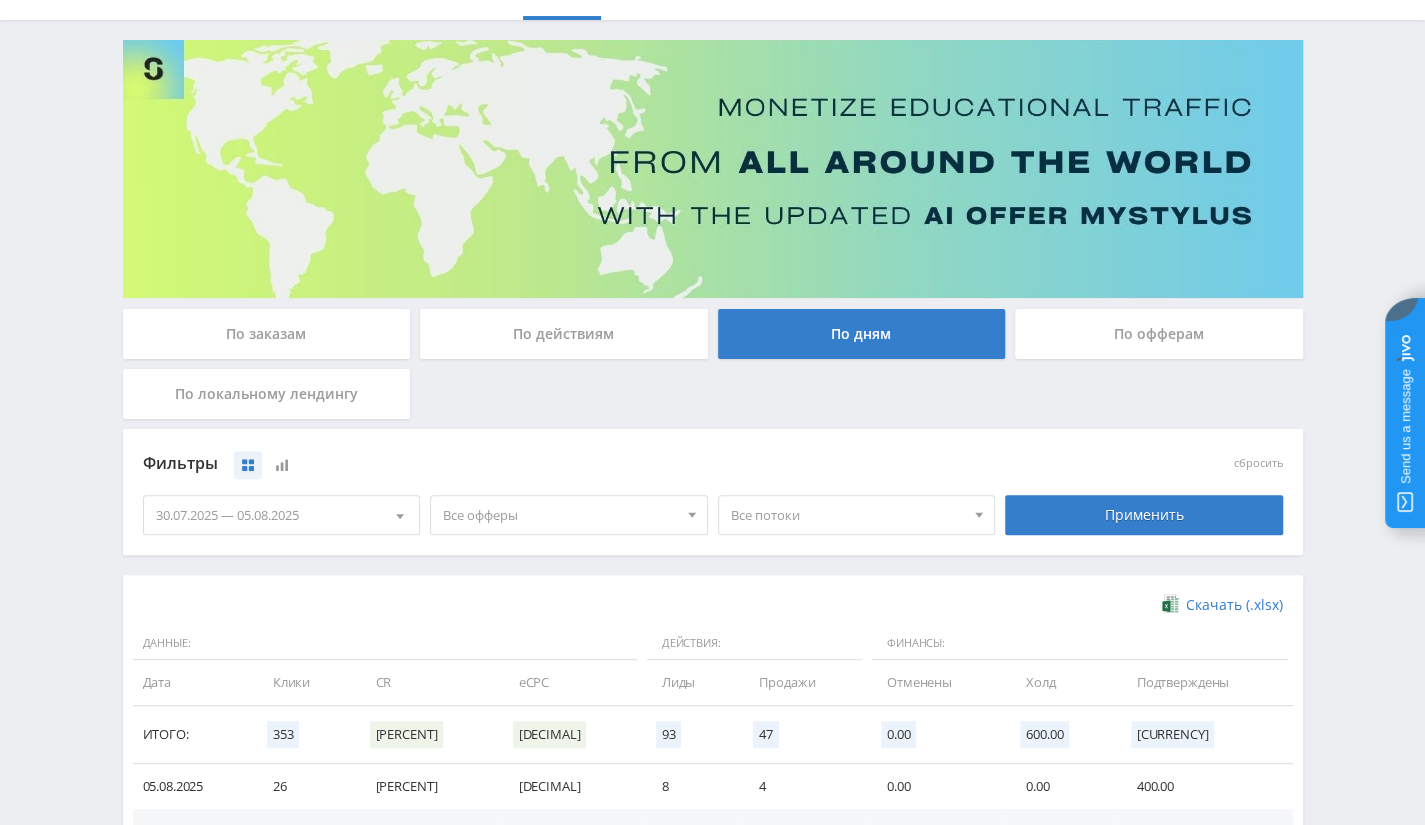 scroll, scrollTop: 200, scrollLeft: 0, axis: vertical 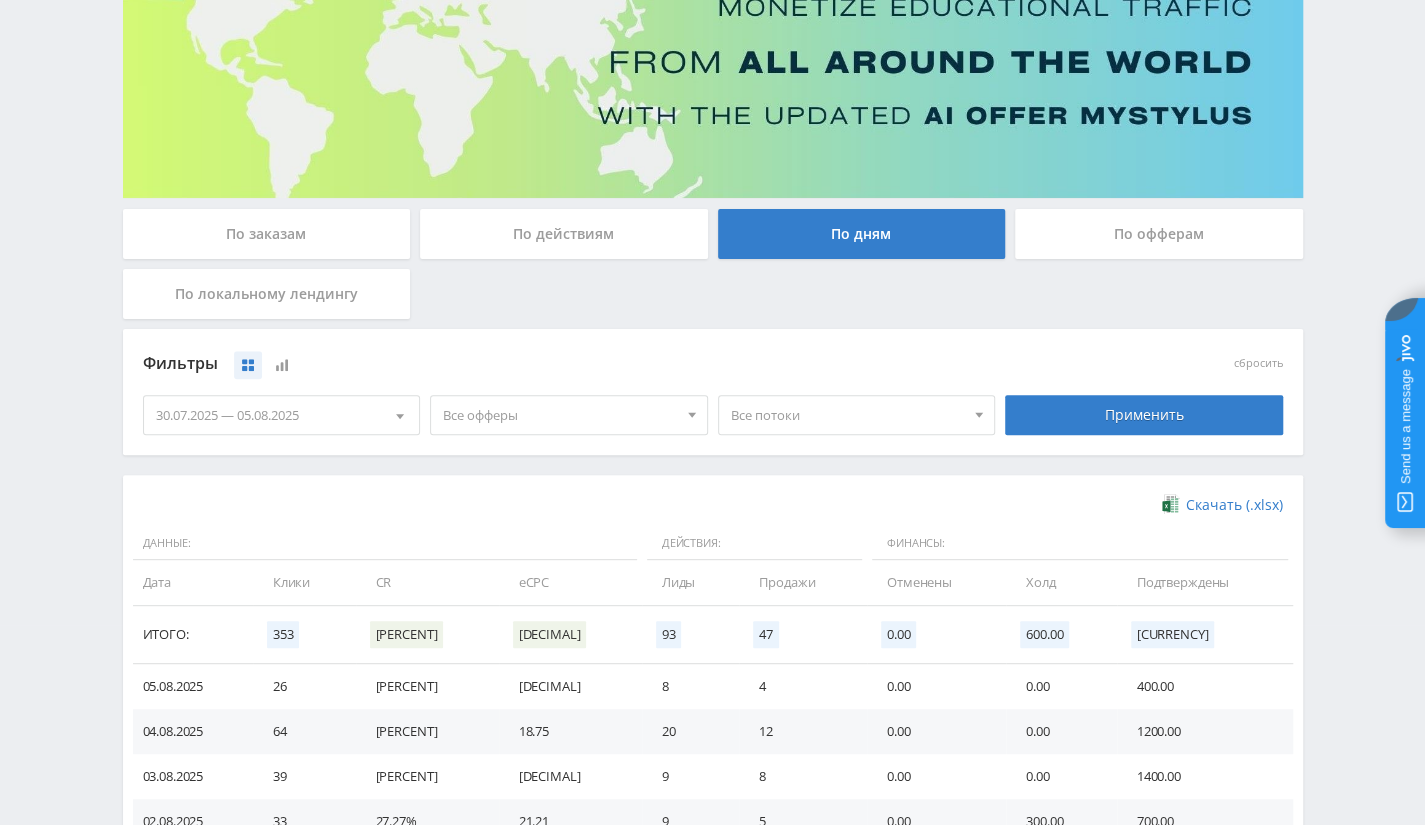 click on "Все офферы" at bounding box center [560, 415] 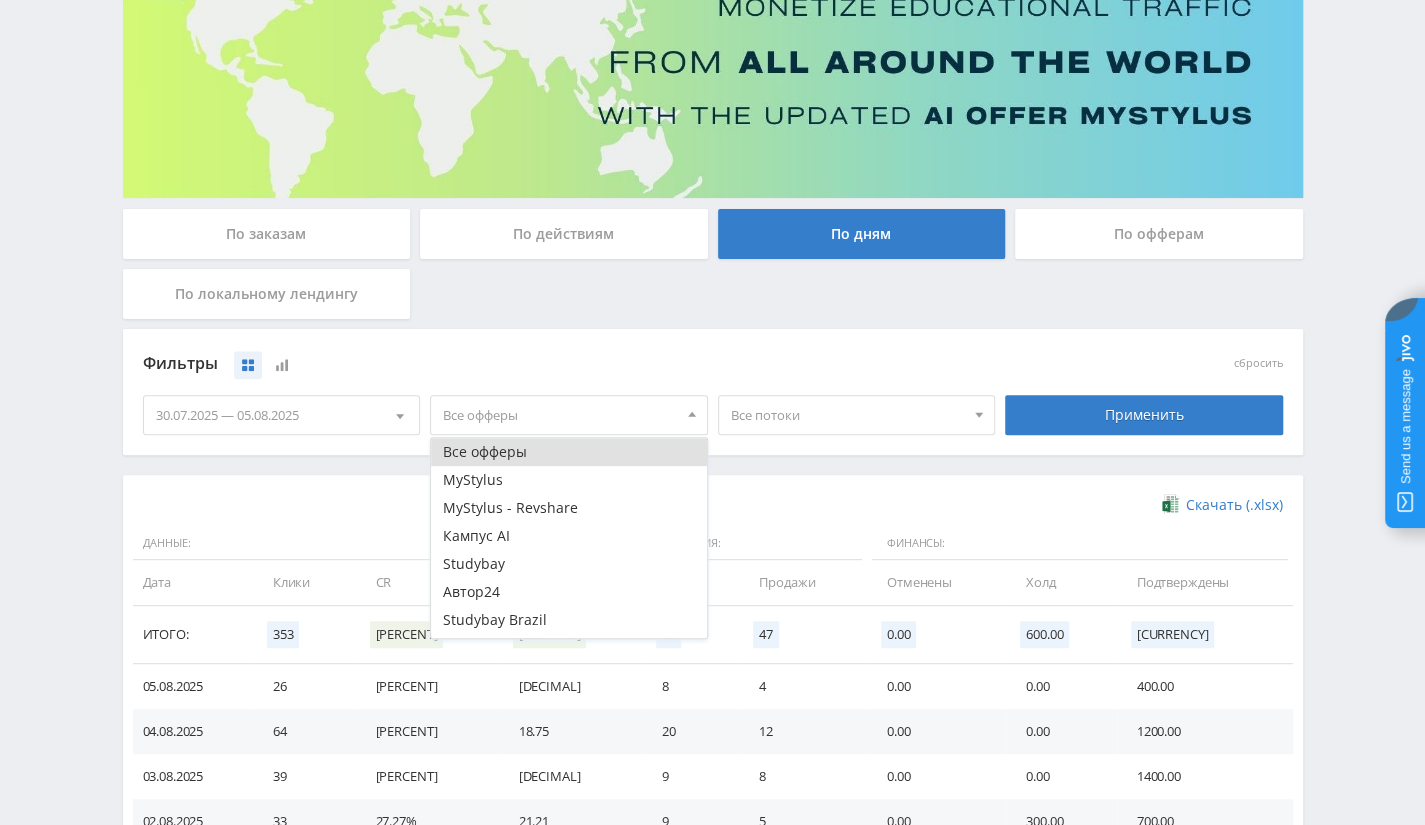click on "30.07.2025 — 05.08.2025" at bounding box center [282, 415] 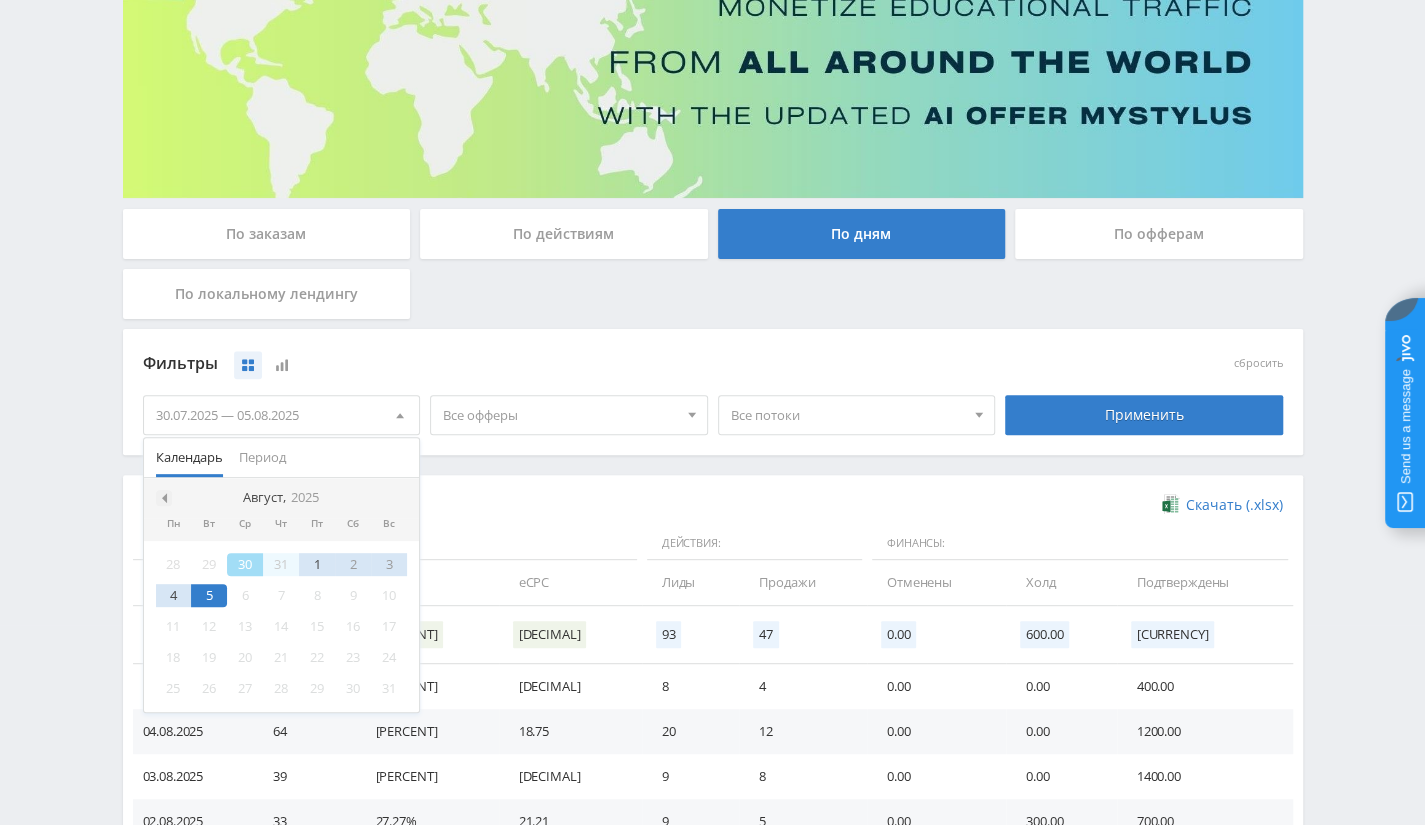 click at bounding box center [162, 498] 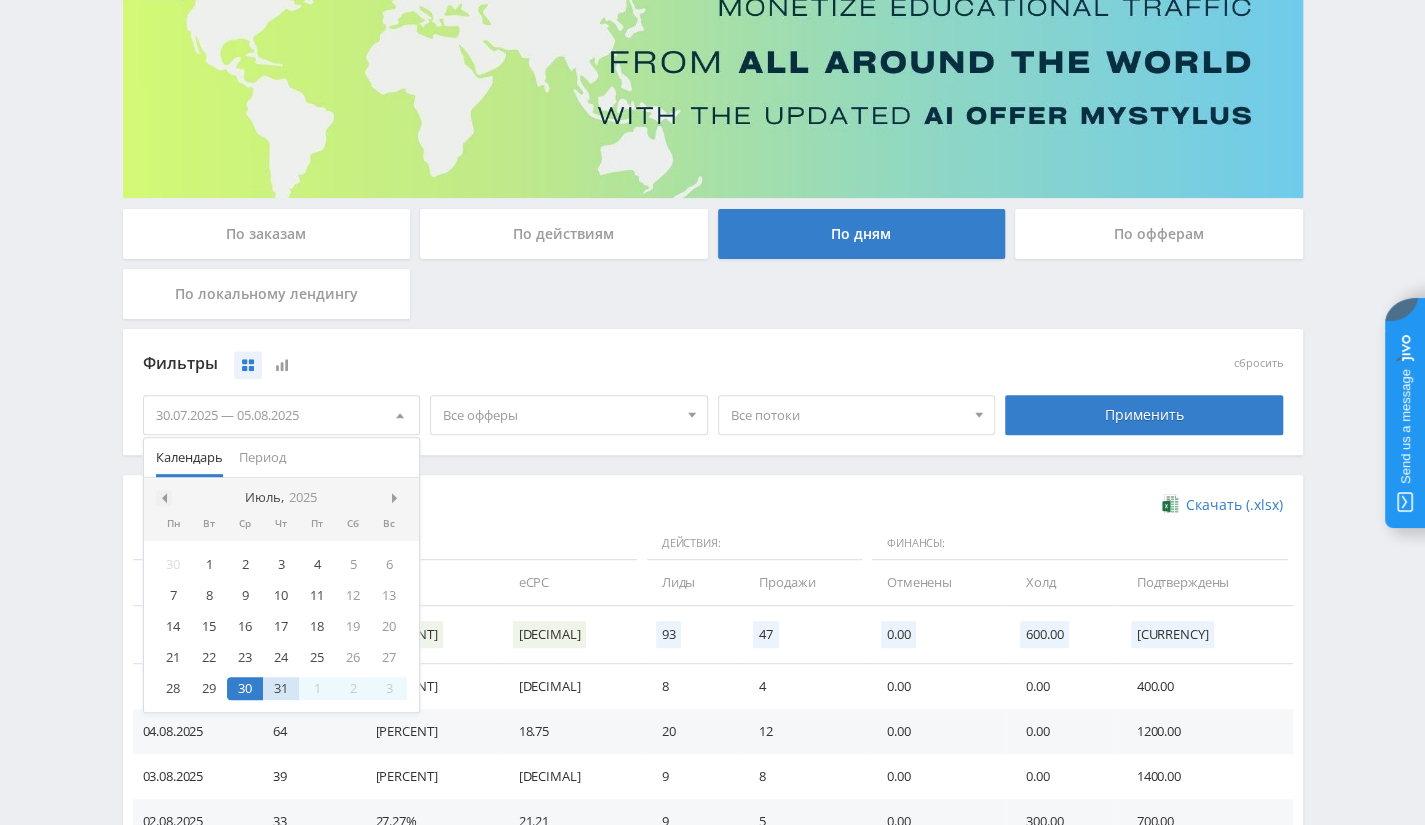click at bounding box center [162, 498] 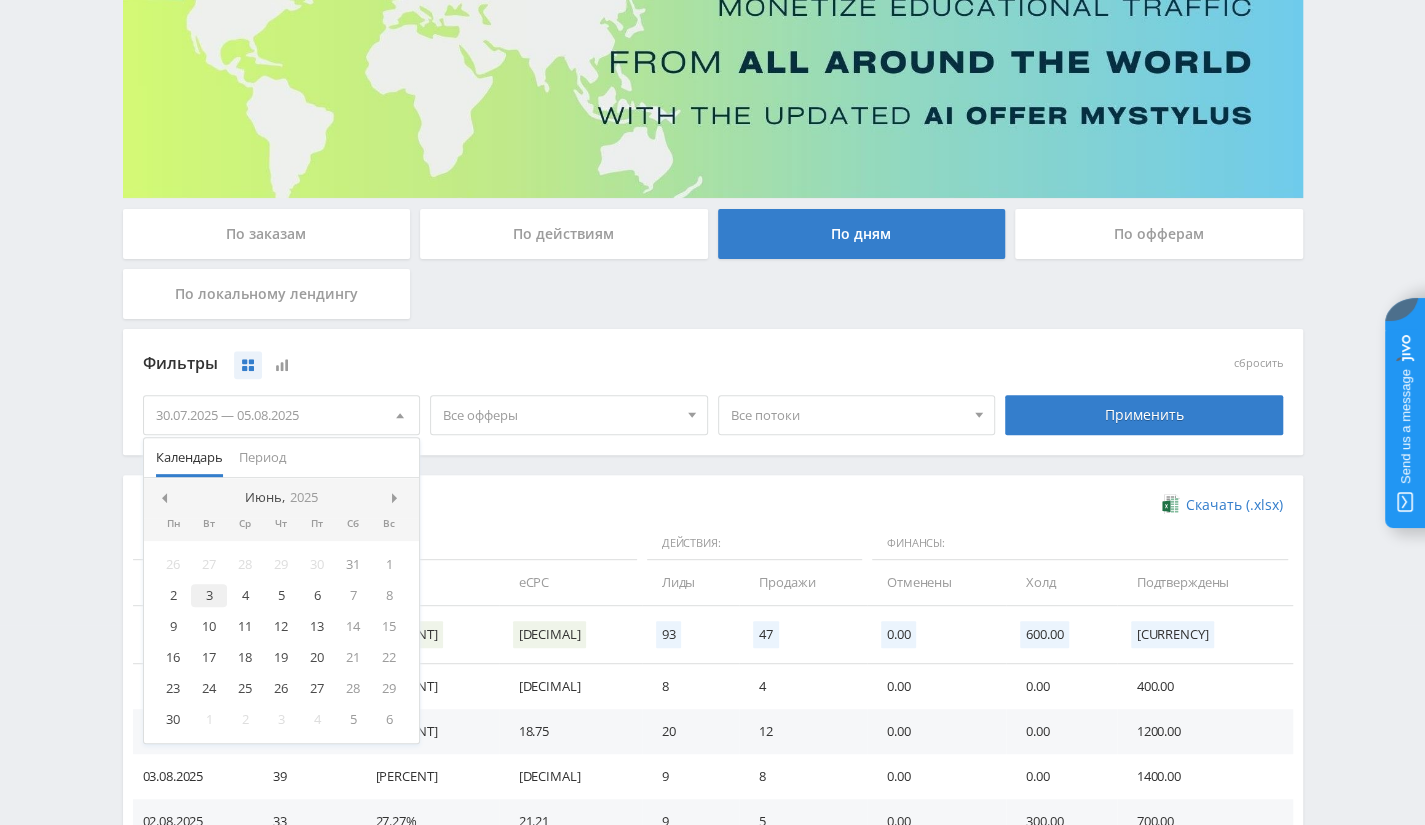 click on "3" at bounding box center (209, 595) 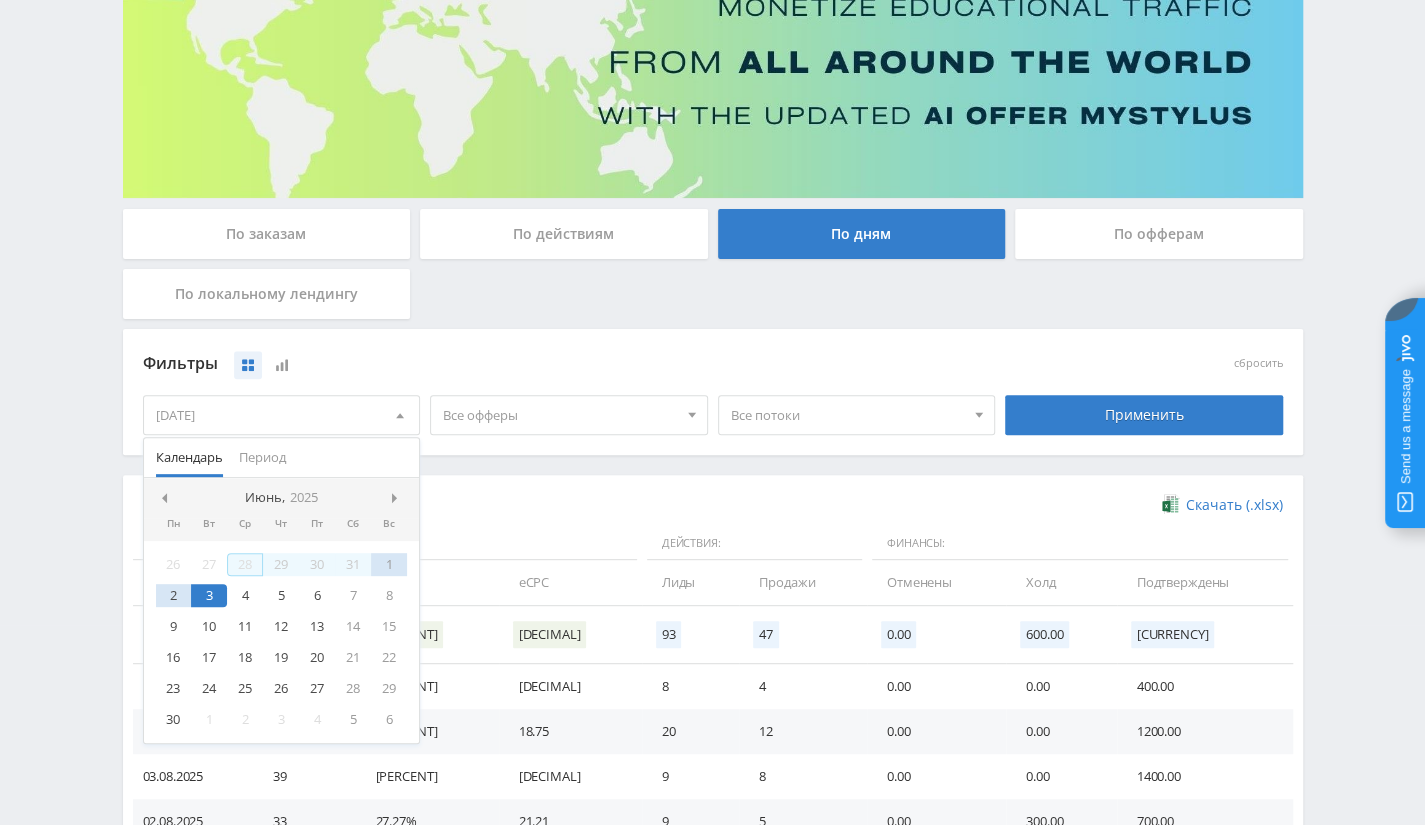 click on "Все офферы" at bounding box center [560, 415] 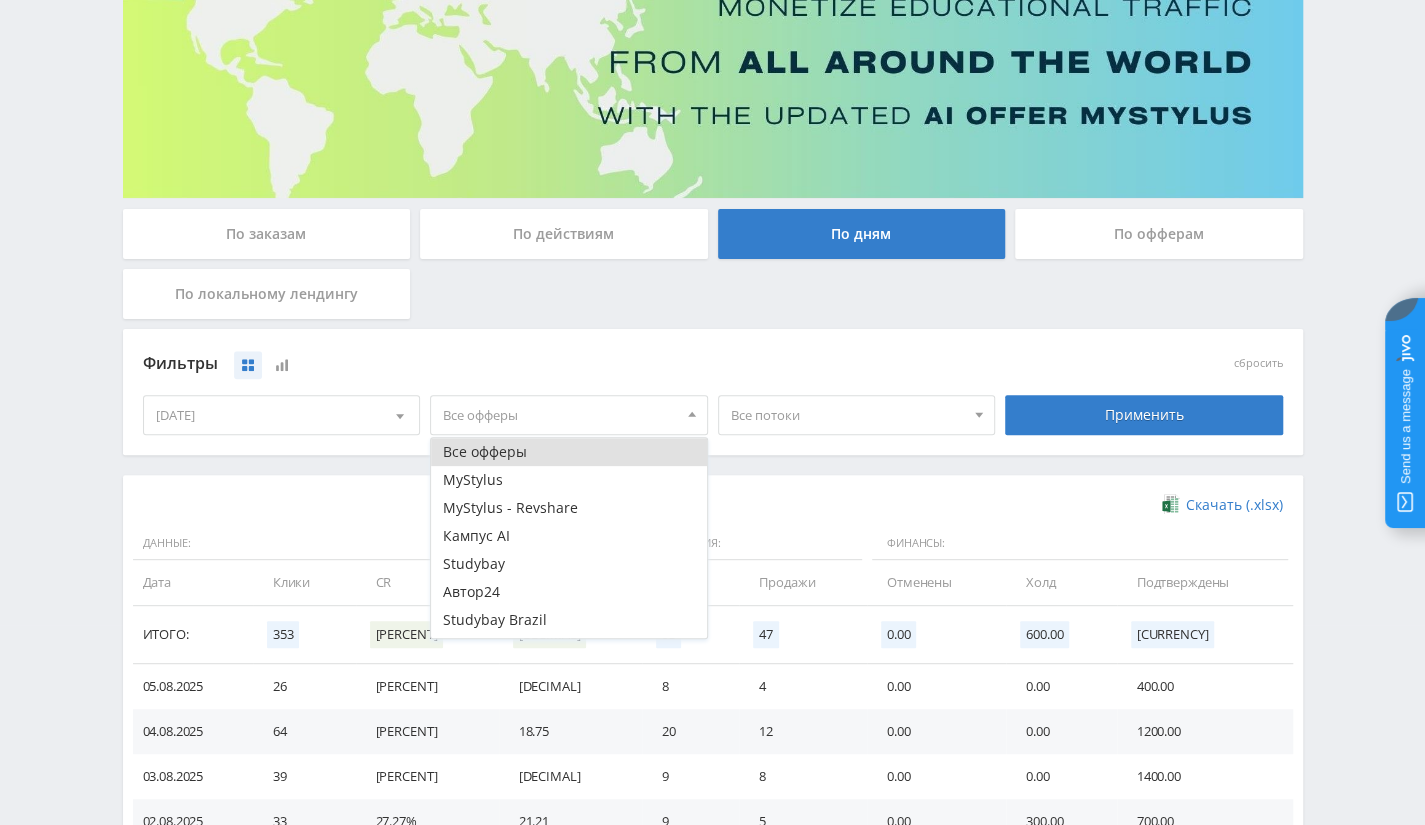 click on "[DATE]" at bounding box center (282, 415) 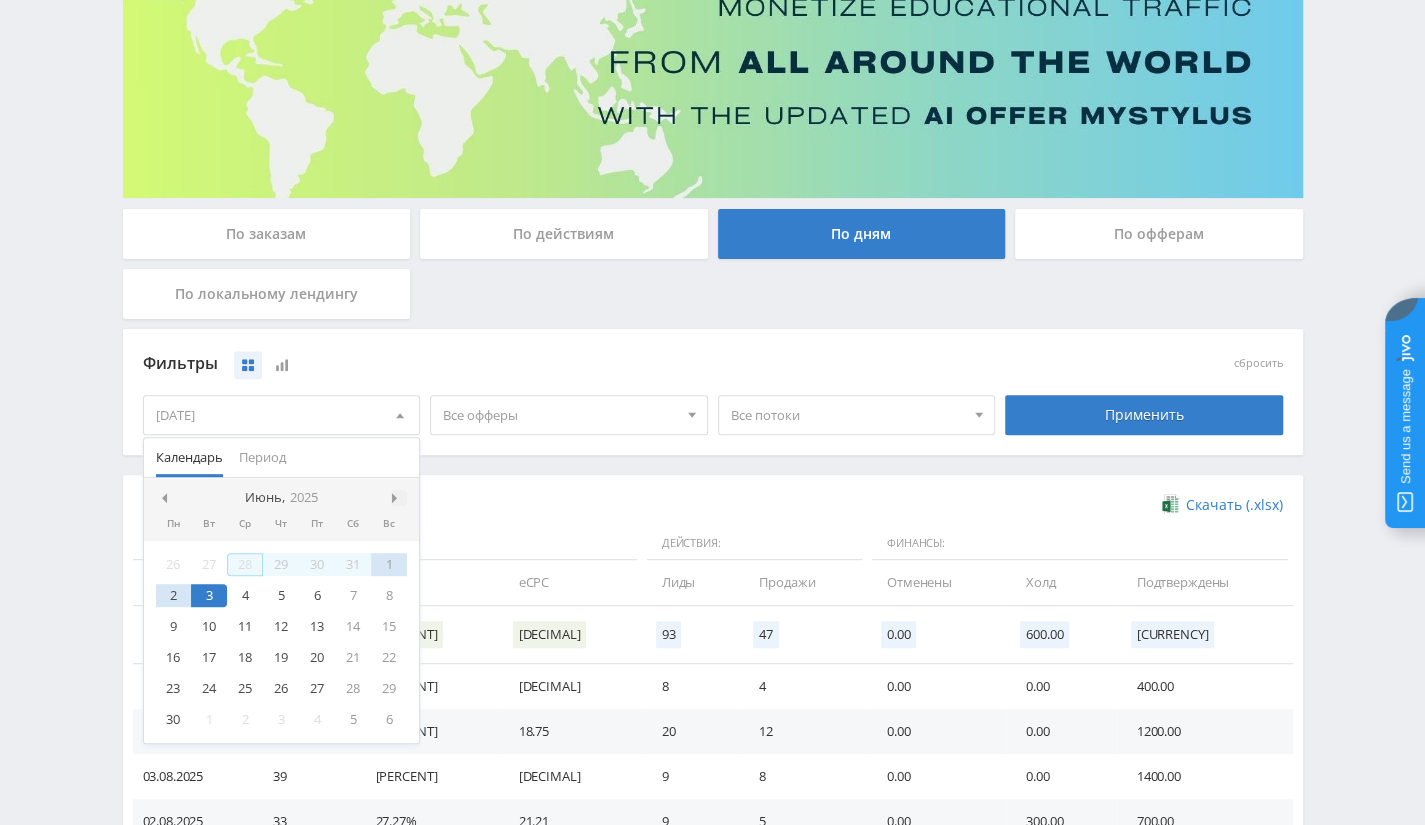 click at bounding box center [397, 498] 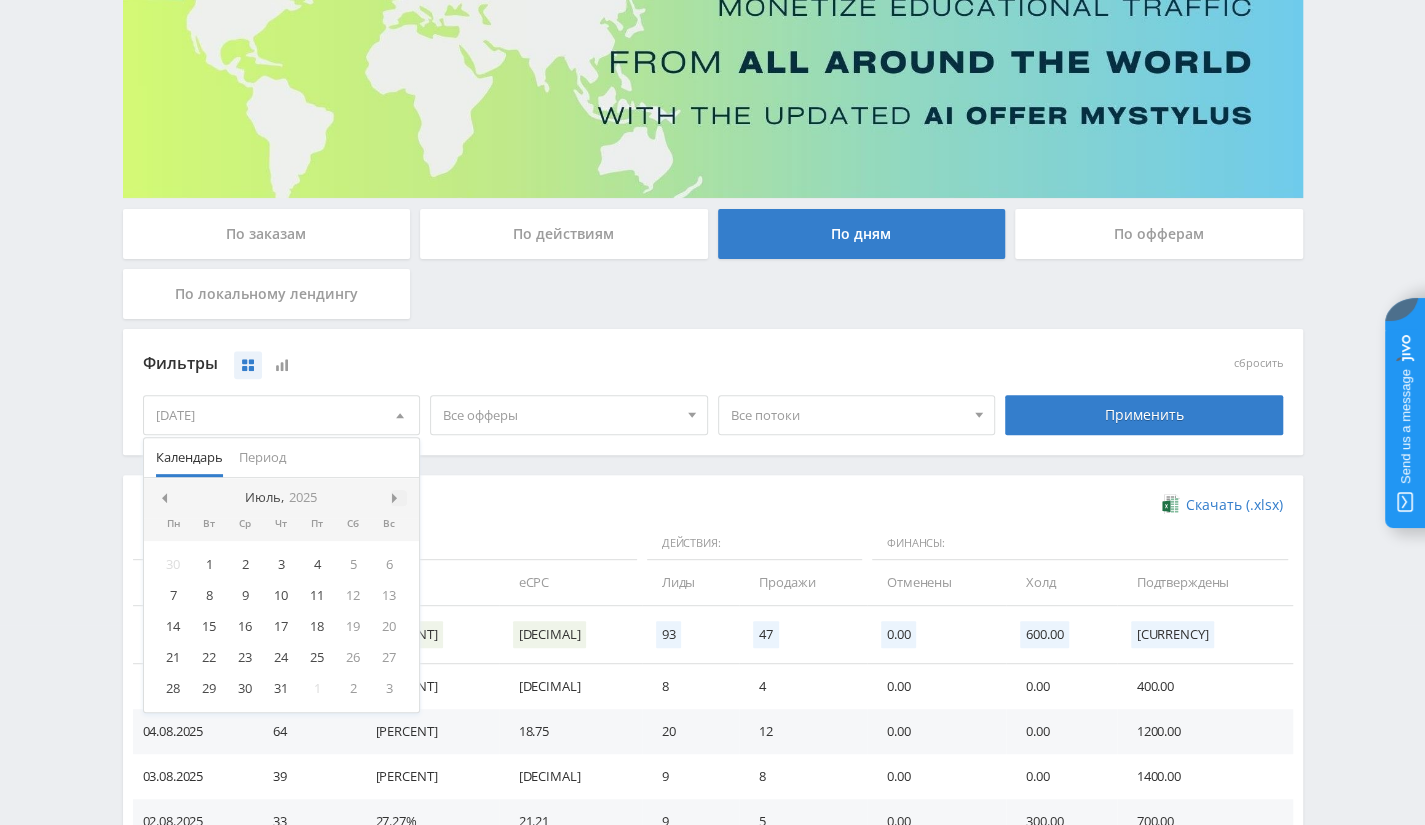 click at bounding box center [397, 498] 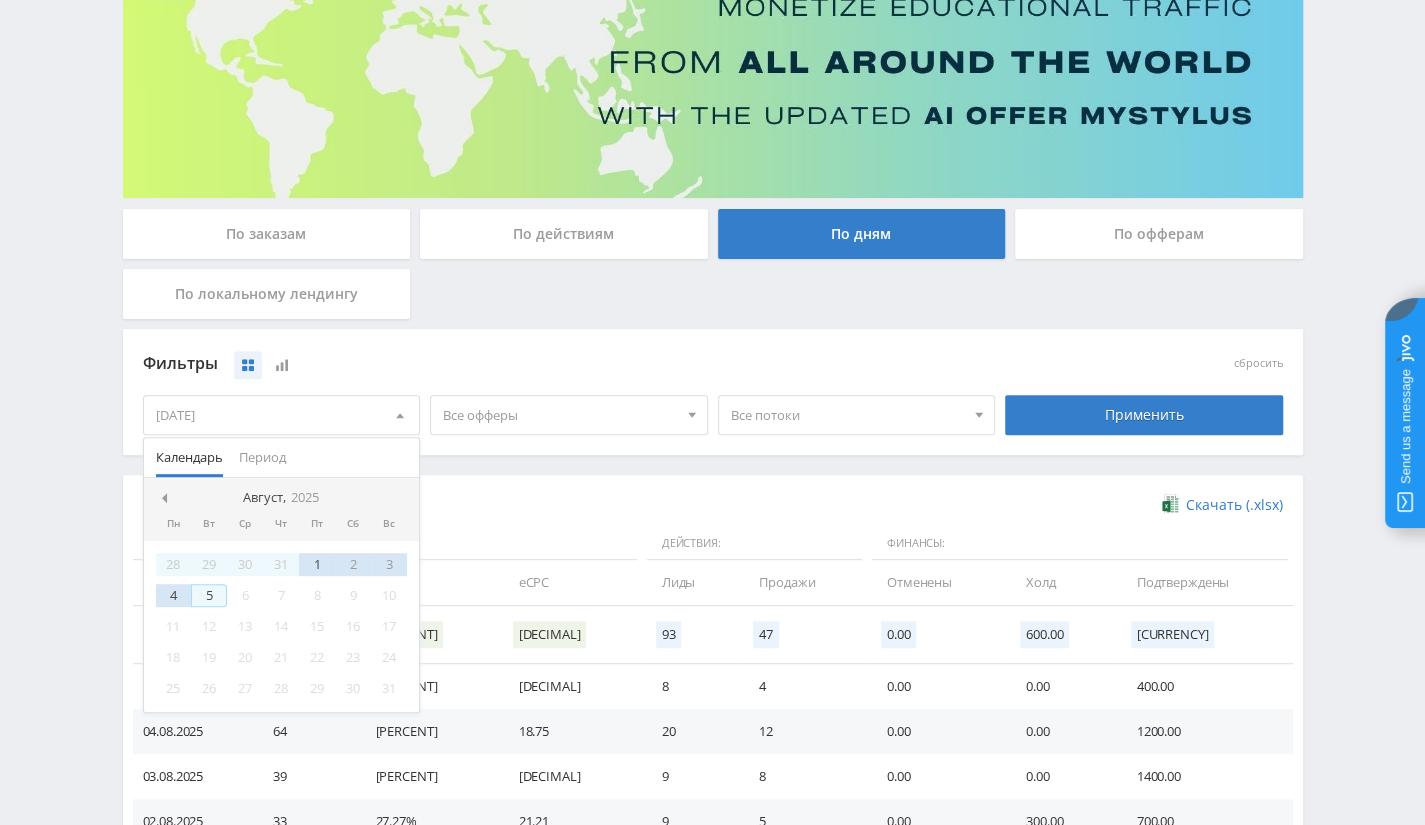 click on "5" at bounding box center [209, 595] 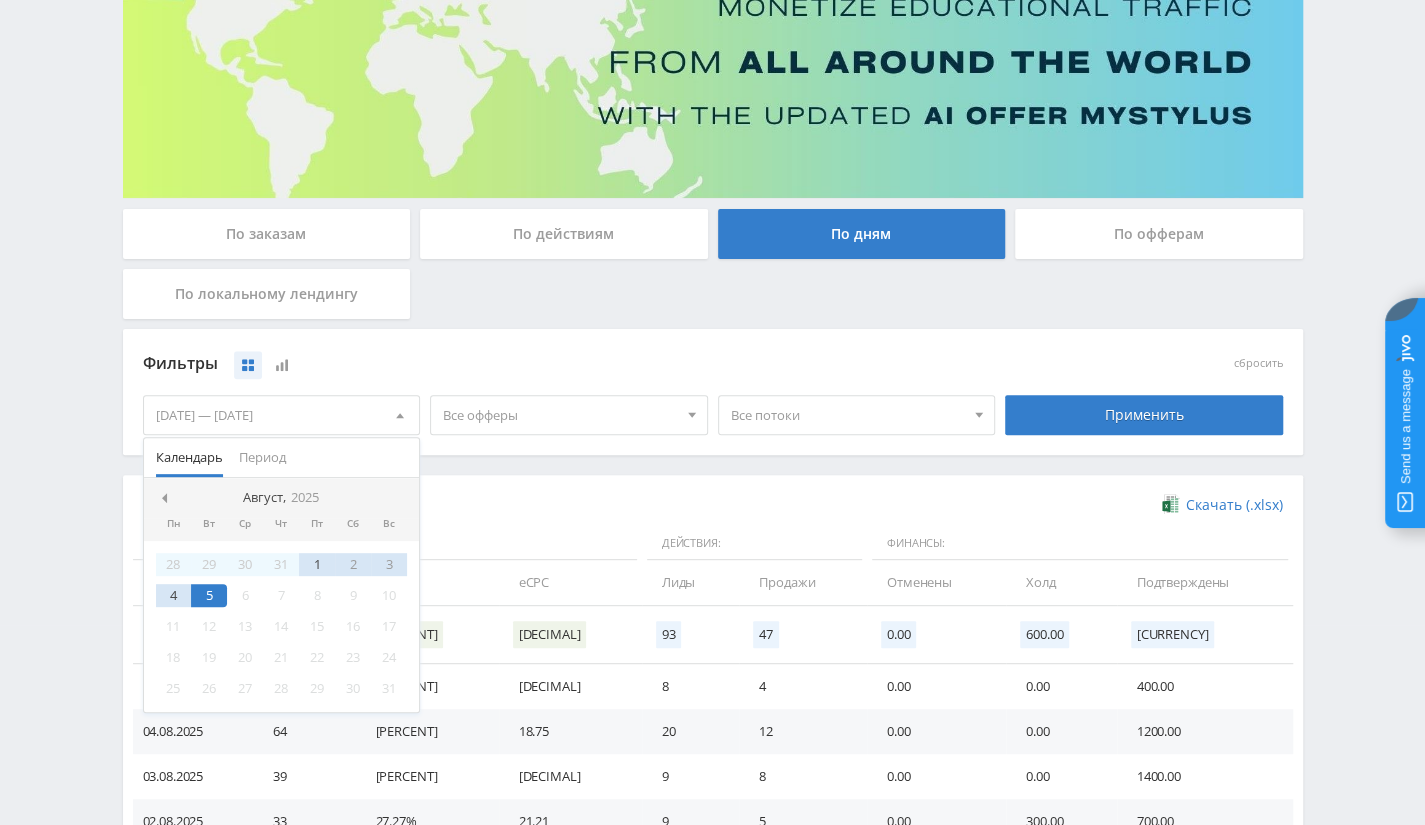 click on "Скачать (.xlsx)
Данные:
Действия:
Финансы:
Дата
Клики
CR
eCPC
Лиды
Продажи
Отменены
Холд
Подтверждены
Итого:
[NUMBER]
[PERCENT]
[DECIMAL]
[NUMBER]
[NUMBER]
[PRICE]
[CURRENCY]
[DATE]
[NUMBER]
[PERCENT]
[DECIMAL]
[NUMBER]
[NUMBER]
[PRICE]
[PRICE]
[CURRENCY]
[DATE]
[NUMBER]
[PERCENT]" at bounding box center [713, 737] 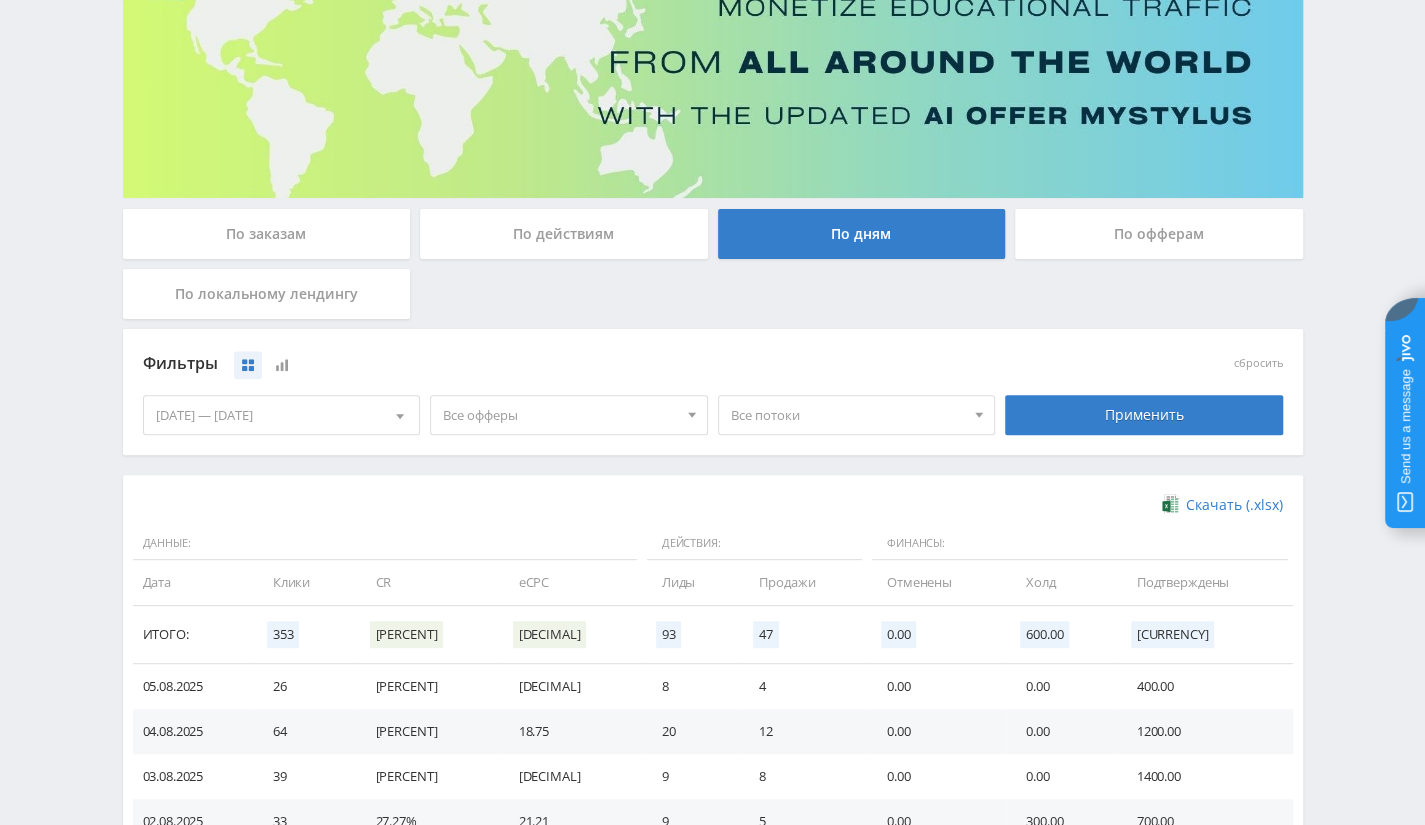 click on "Все офферы" at bounding box center [560, 415] 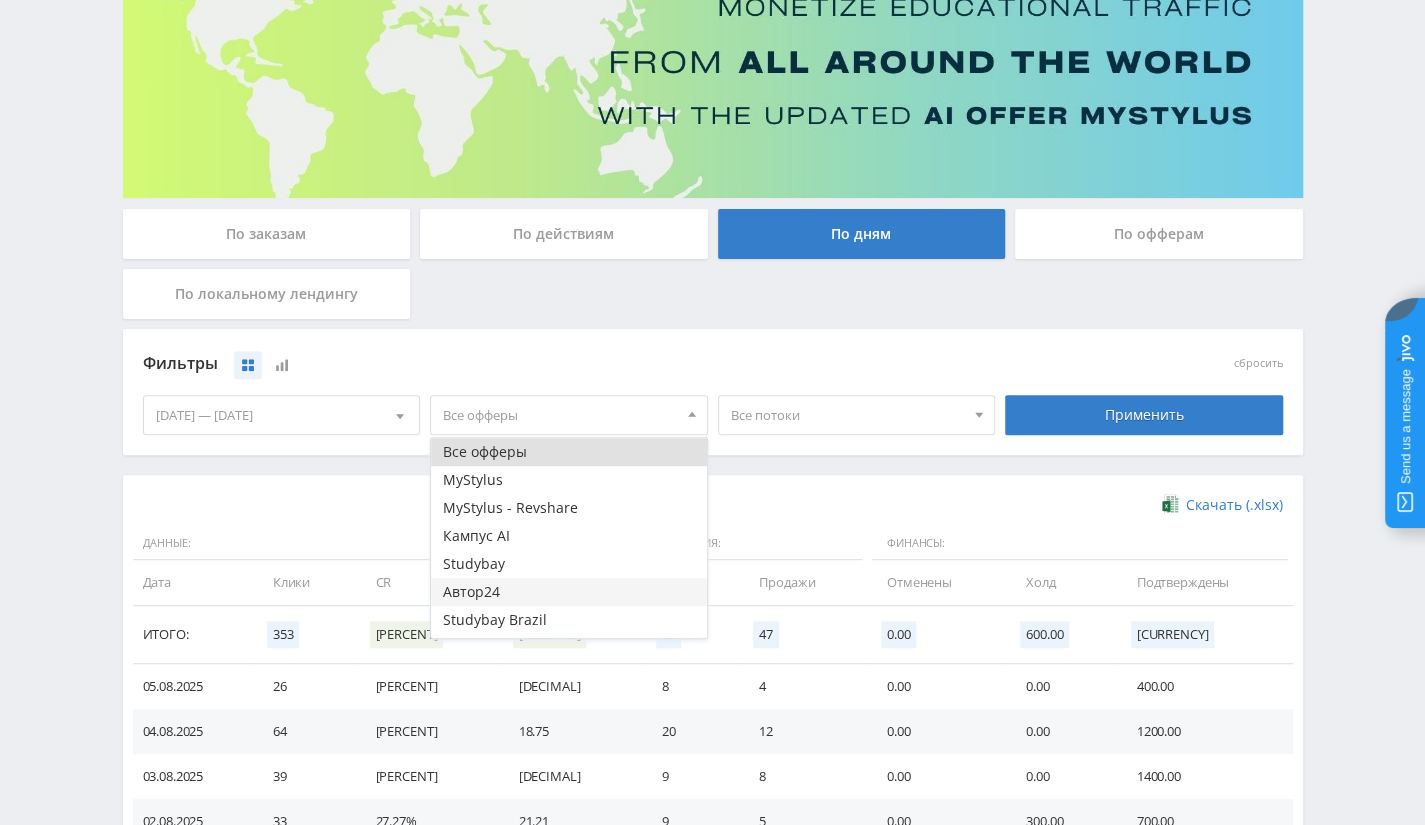 click on "Автор24" at bounding box center (569, 592) 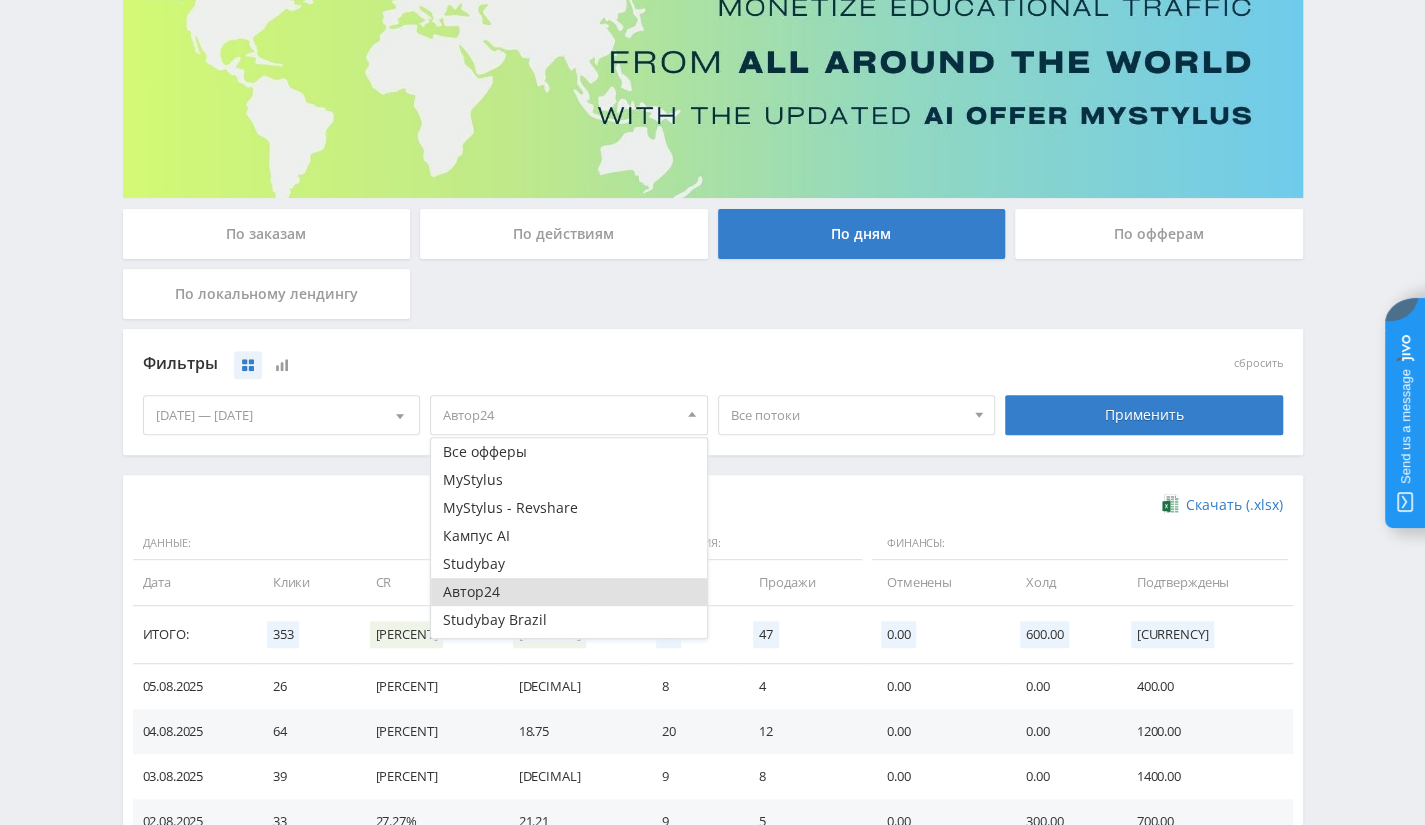 click on "Скачать (.xlsx)
Данные:
Действия:
Финансы:
Дата
Клики
CR
eCPC
Лиды
Продажи
Отменены
Холд
Подтверждены
Итого:
[NUMBER]
[PERCENT]
[DECIMAL]
[NUMBER]
[NUMBER]
[PRICE]
[CURRENCY]
[DATE]
[NUMBER]
[PERCENT]
[DECIMAL]
[NUMBER]
[NUMBER]
[PRICE]
[PRICE]
[CURRENCY]
[DATE]
[NUMBER]
[PERCENT]" at bounding box center [713, 737] 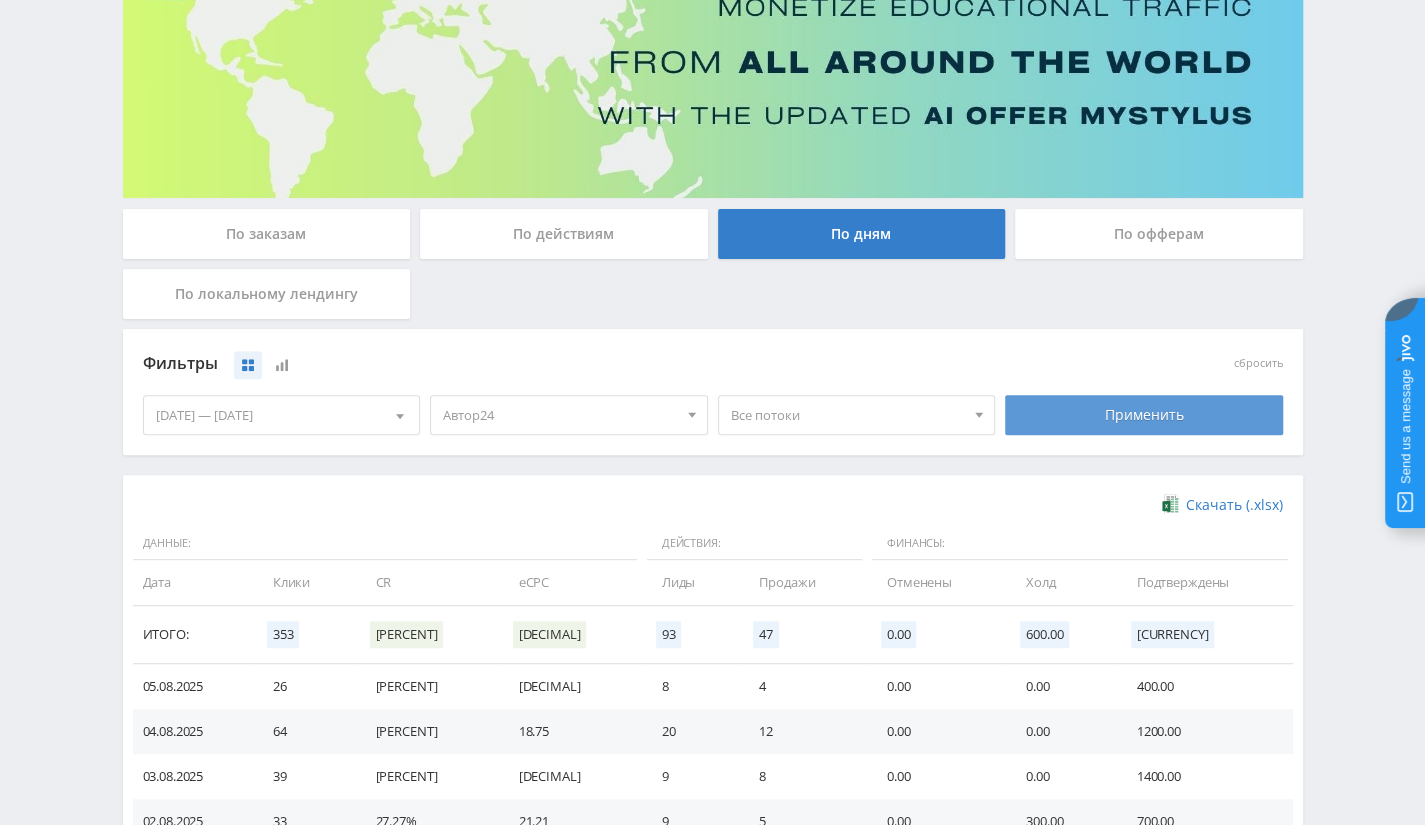 click on "Применить" at bounding box center [1144, 415] 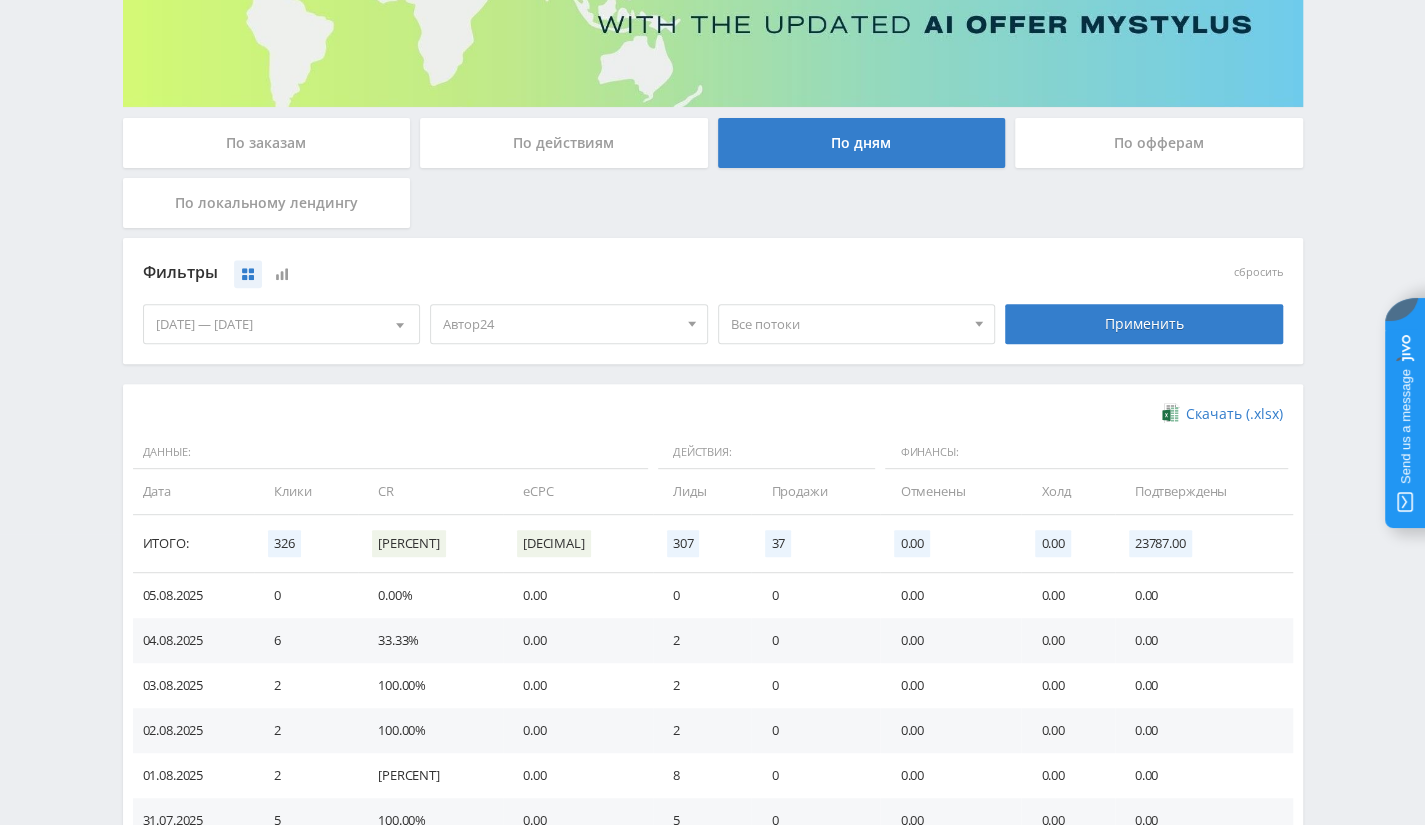scroll, scrollTop: 300, scrollLeft: 0, axis: vertical 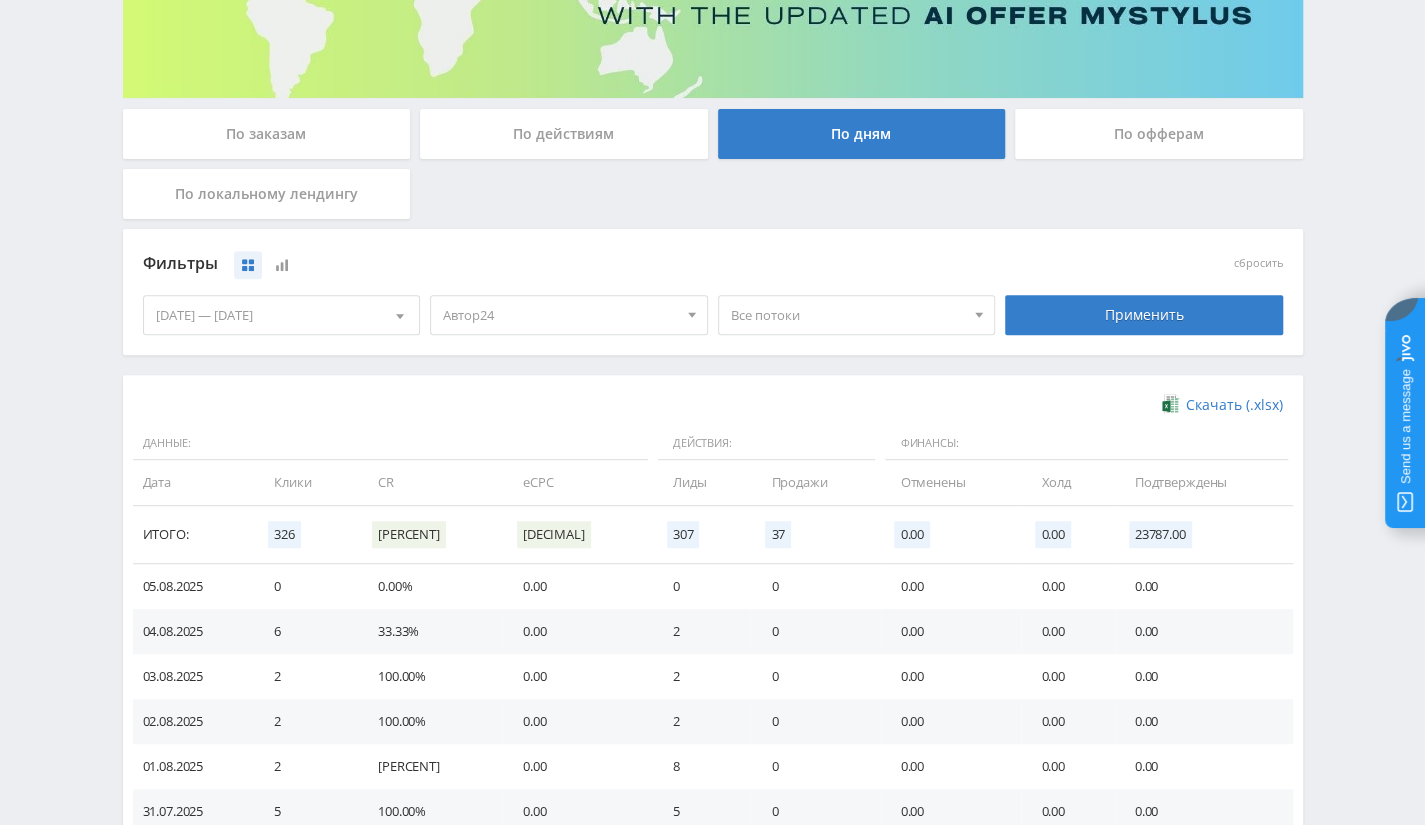 click on "23787.00" at bounding box center [1160, 534] 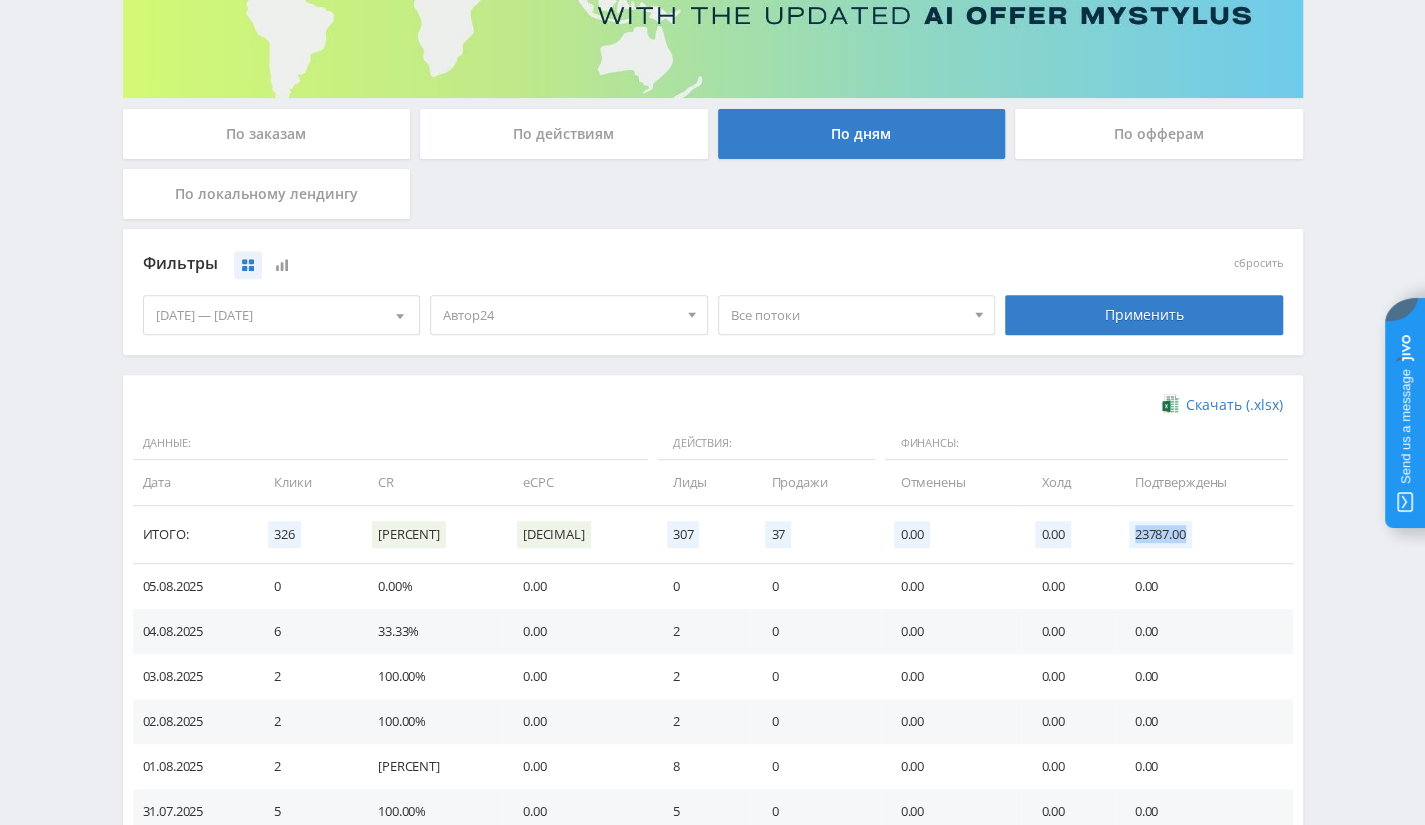 click on "23787.00" at bounding box center (1160, 534) 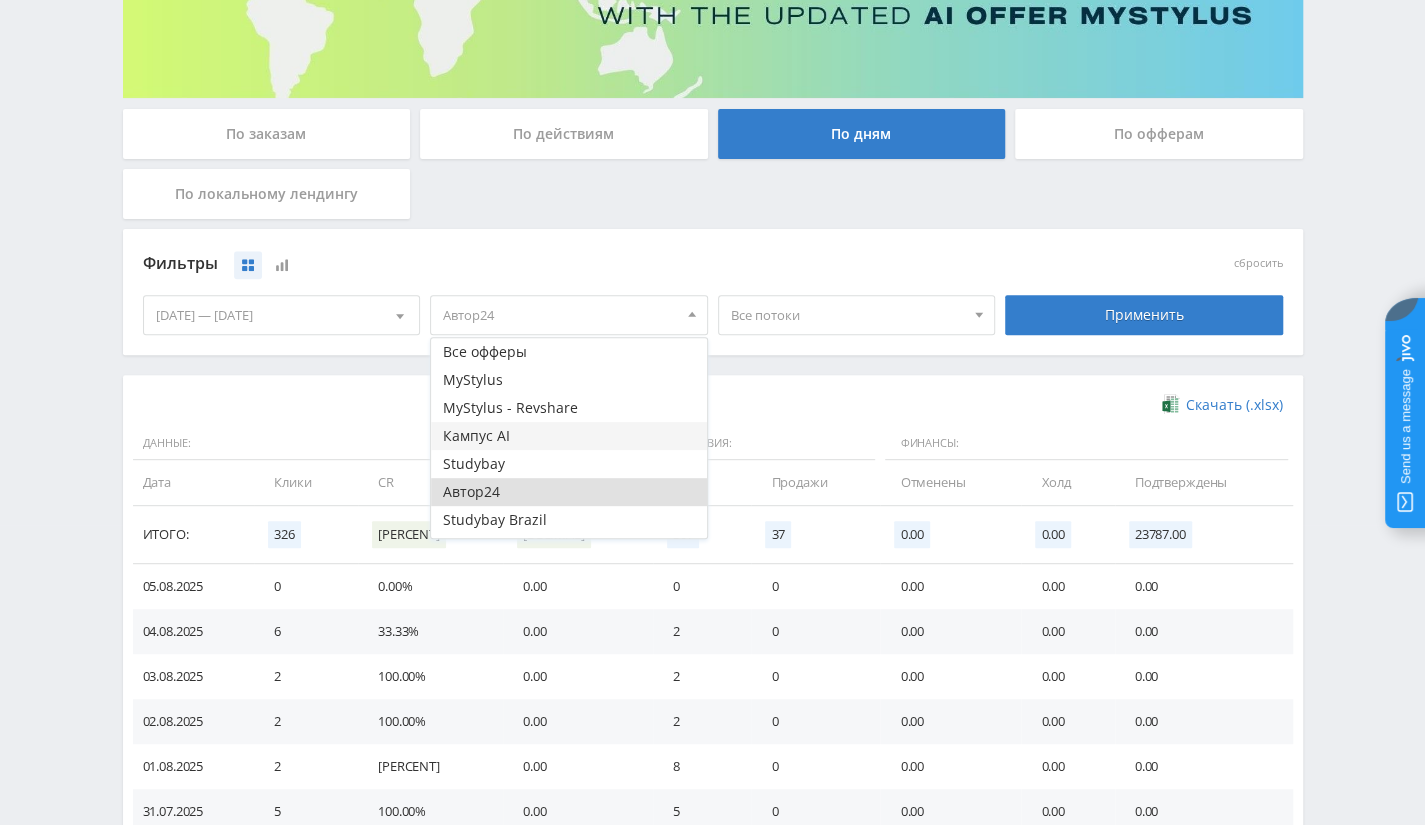 click on "Кампус AI" at bounding box center [569, 436] 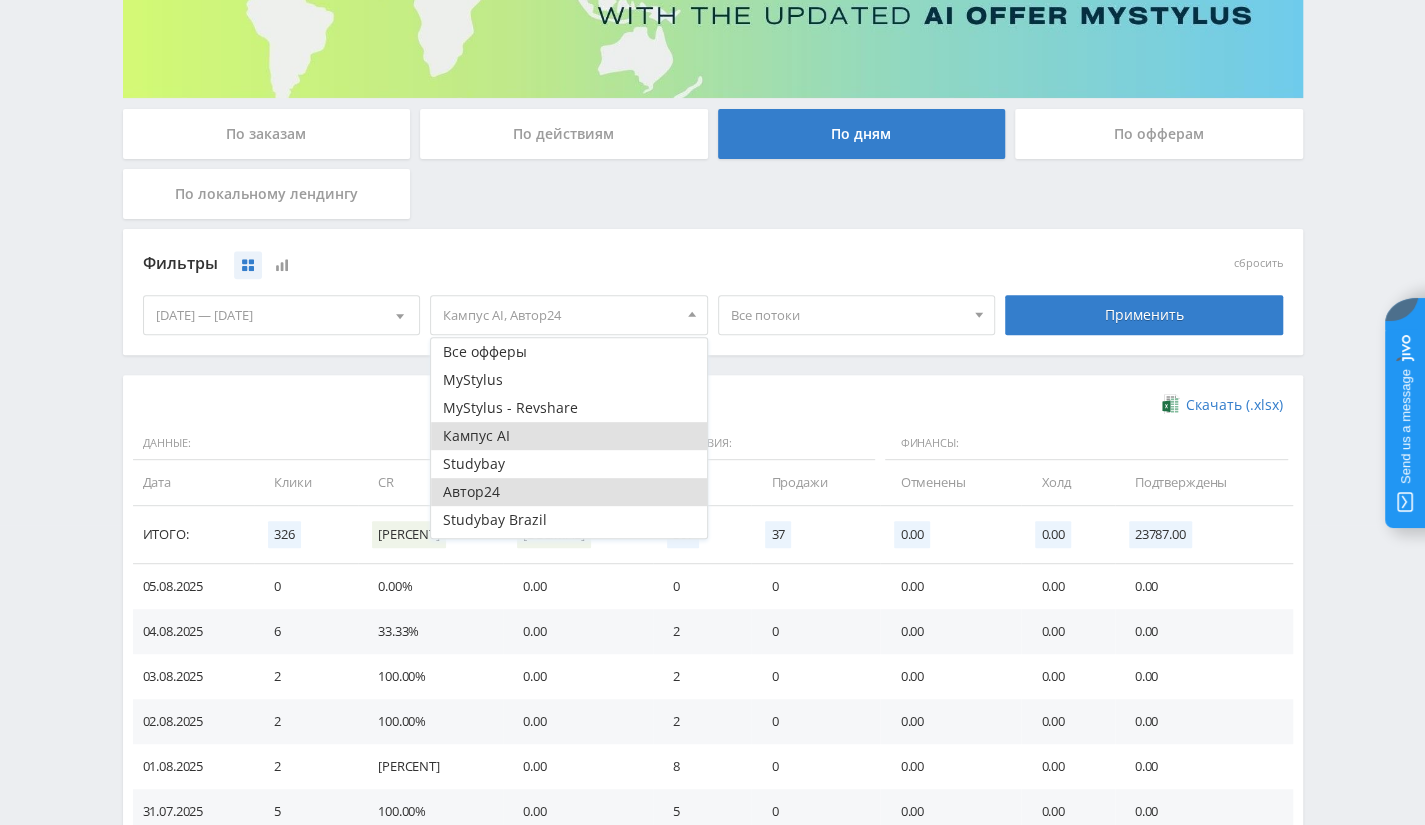 click on "Автор24" at bounding box center [569, 492] 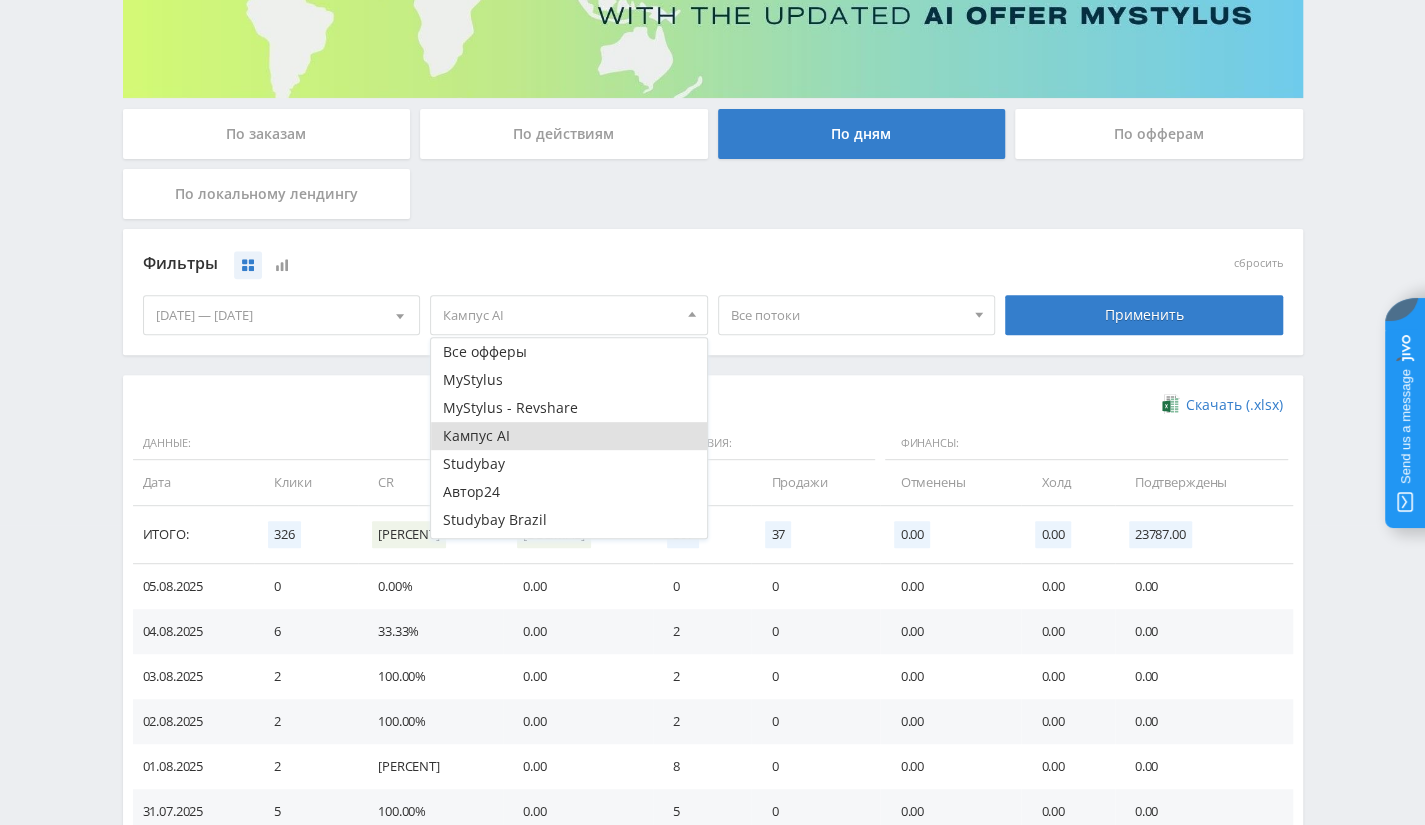 click on "Кампус AI" at bounding box center (569, 436) 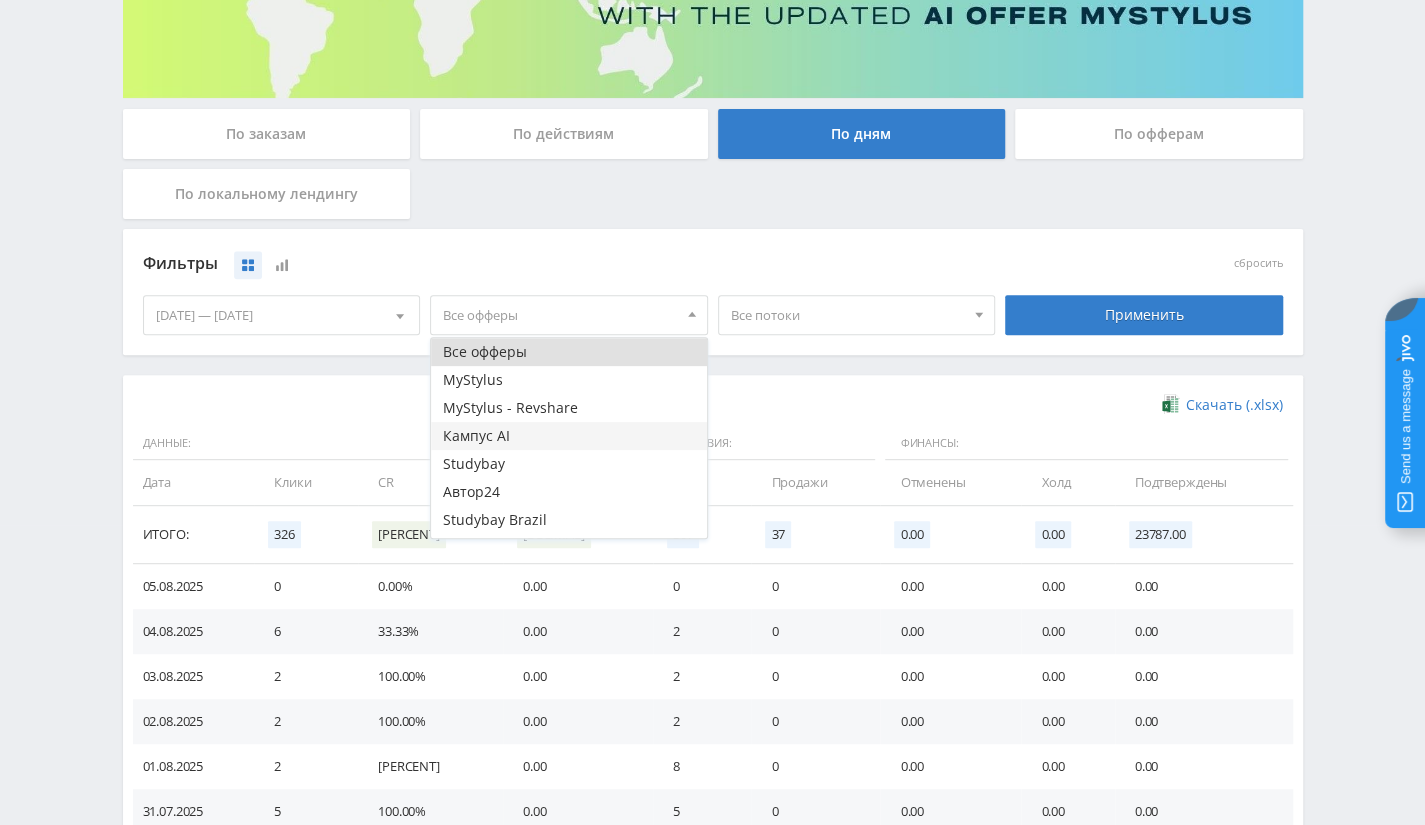 click on "Кампус AI" at bounding box center [569, 436] 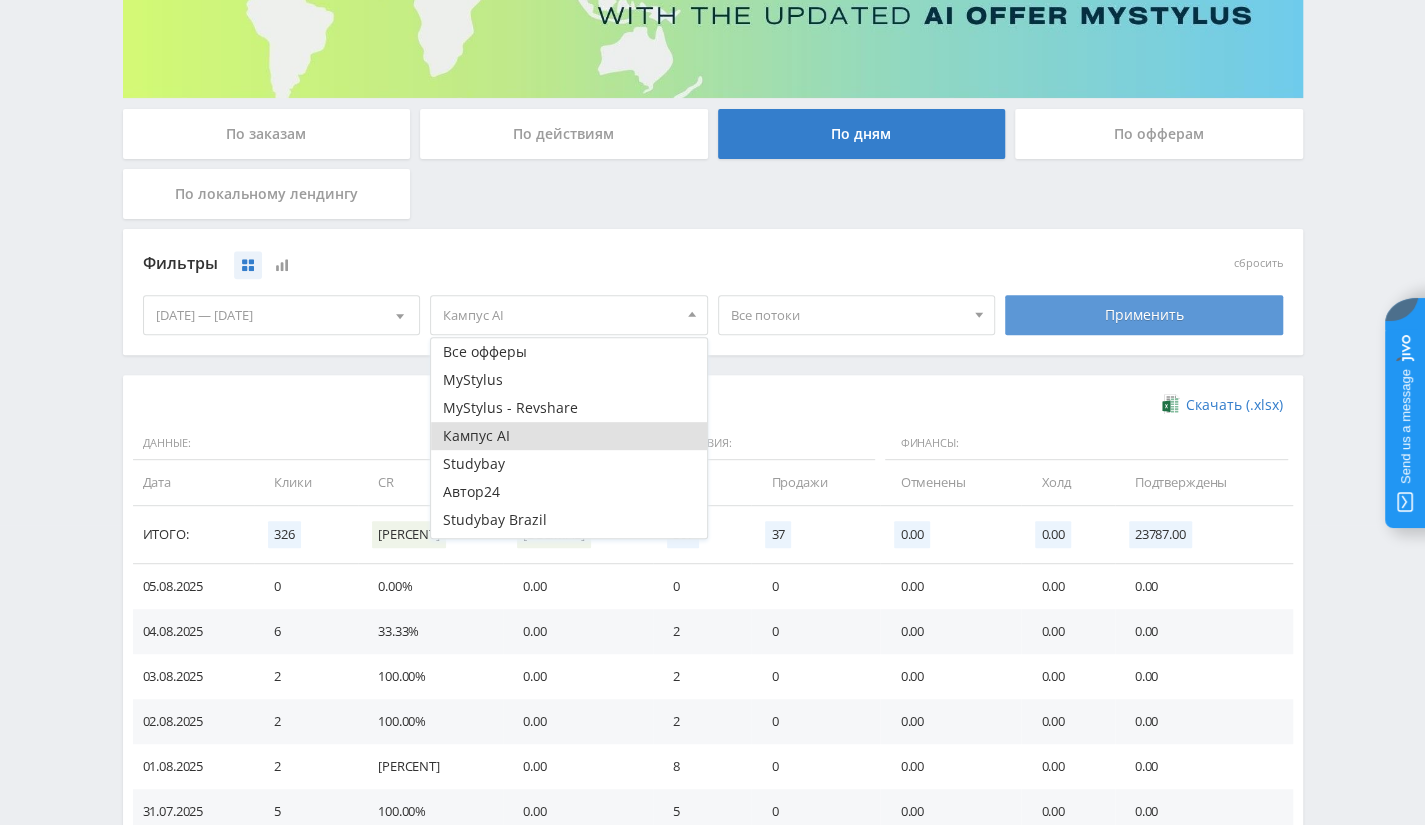 click on "Применить" at bounding box center [1144, 315] 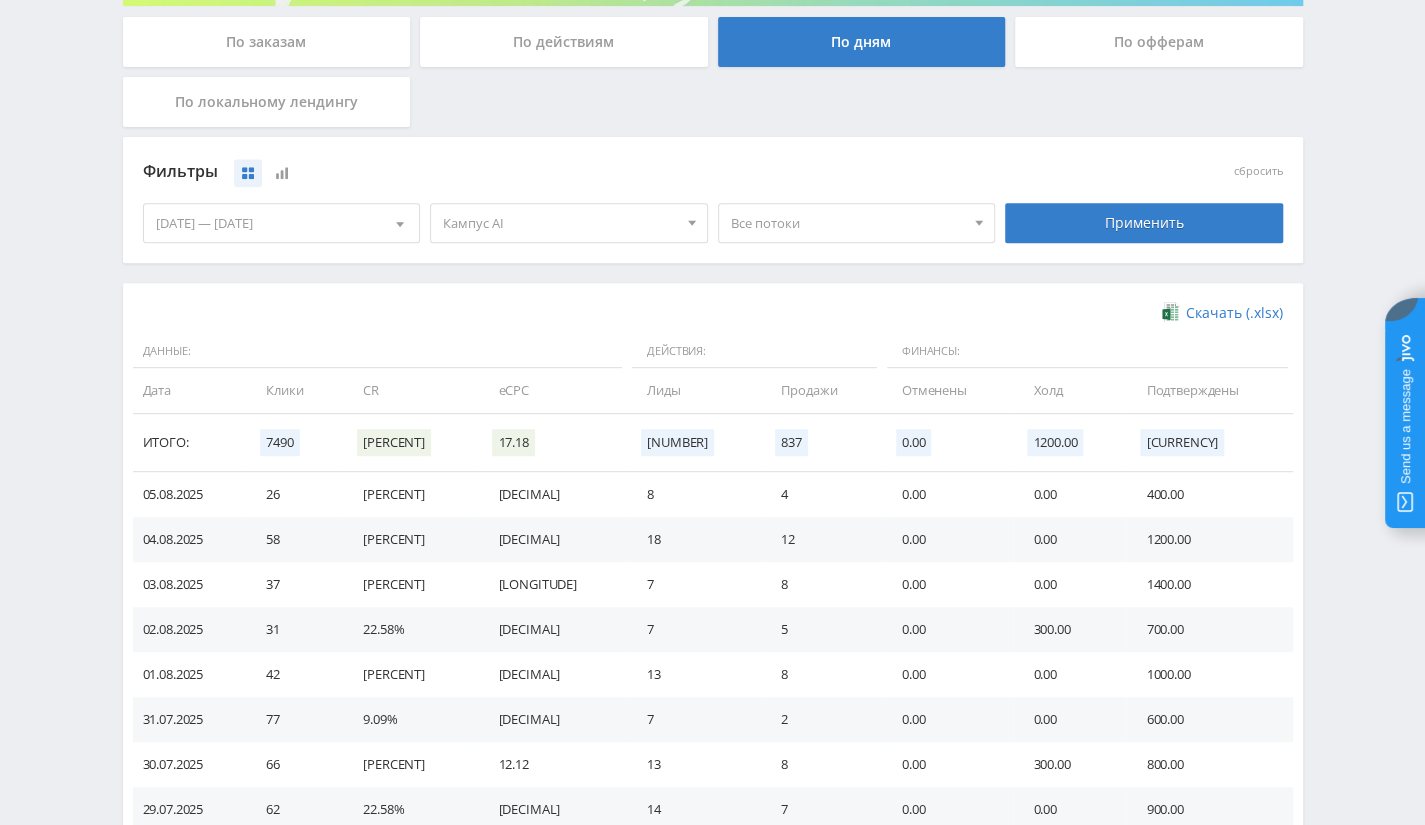 scroll, scrollTop: 500, scrollLeft: 0, axis: vertical 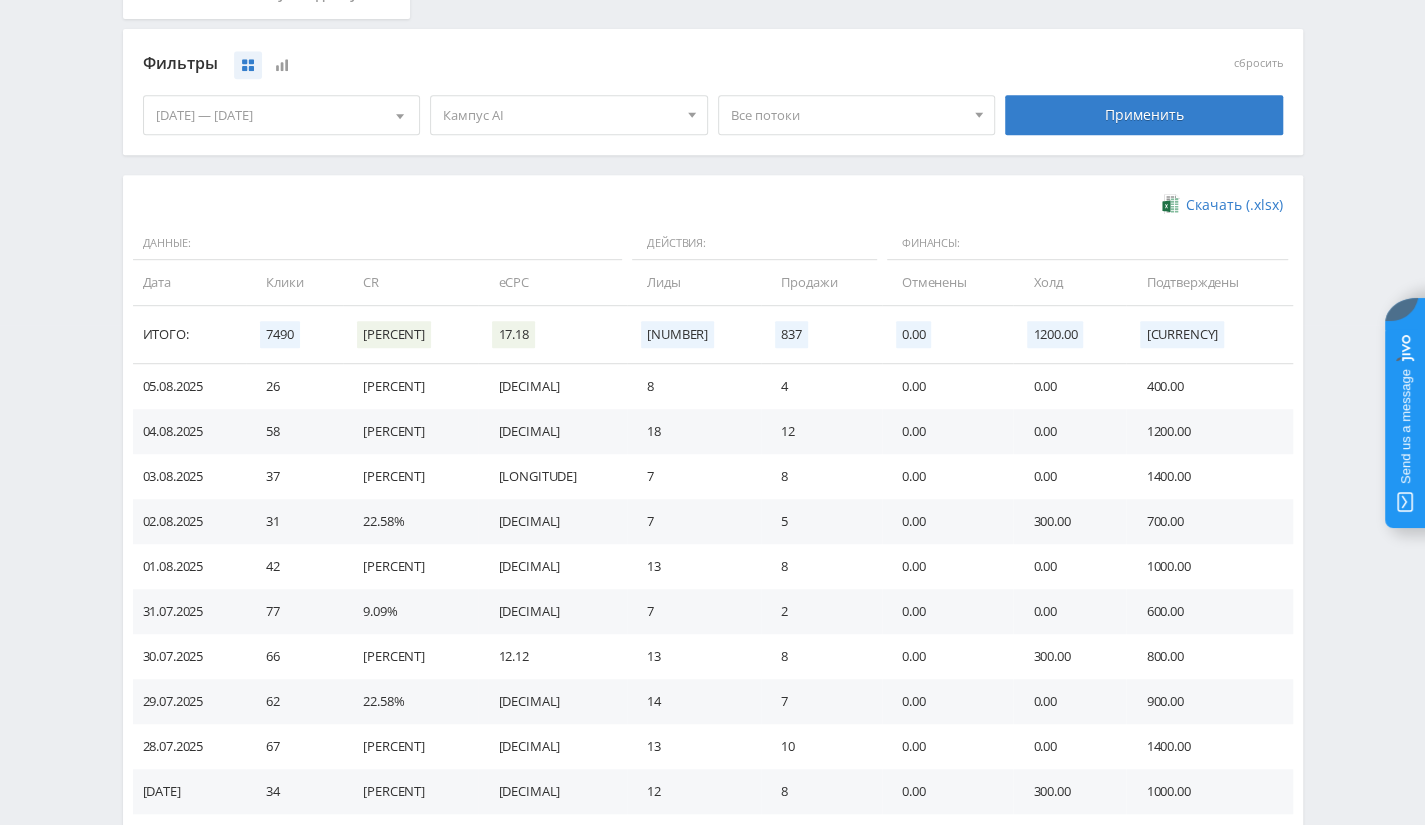 click on "[CURRENCY]" at bounding box center [1182, 334] 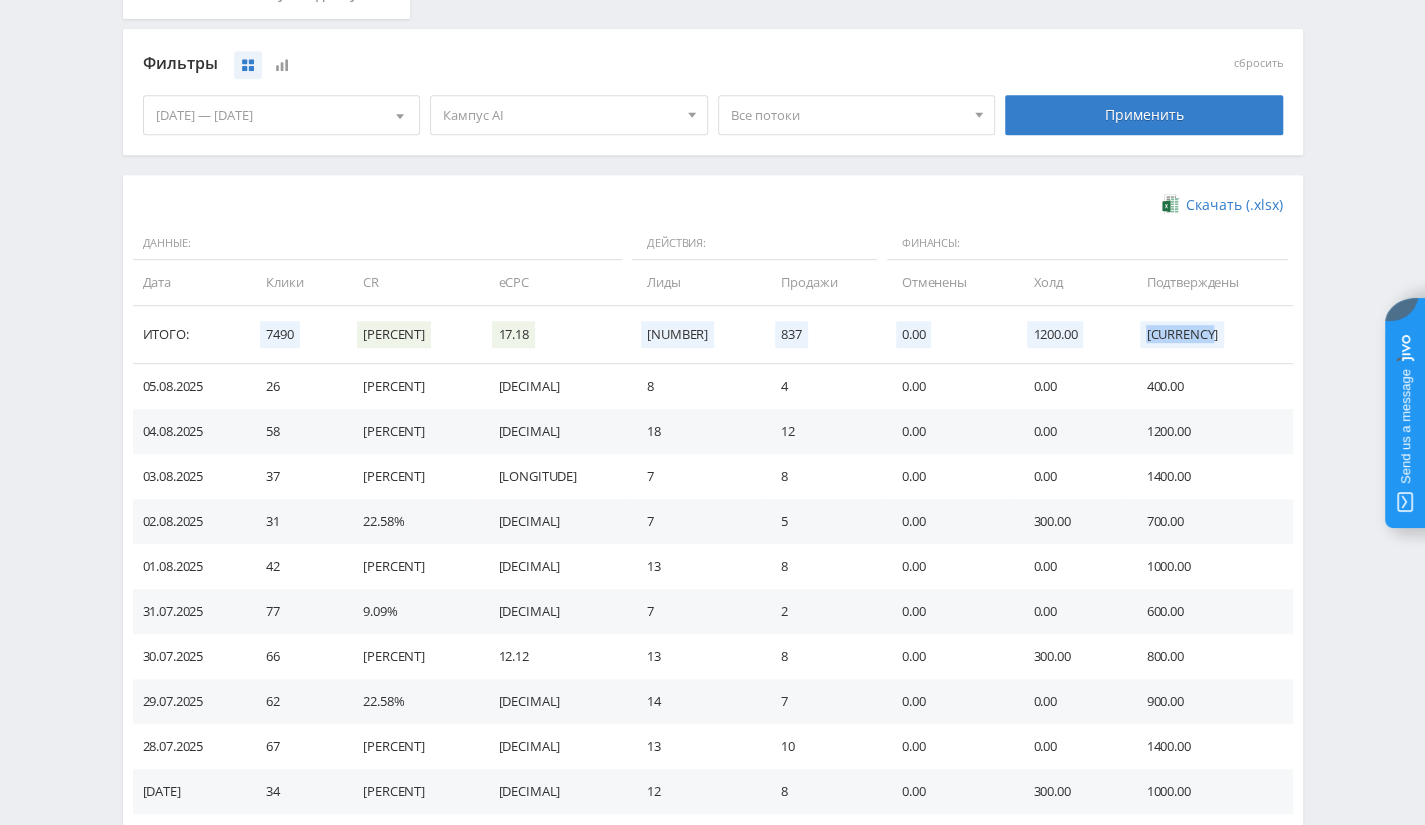 click on "[CURRENCY]" at bounding box center (1182, 334) 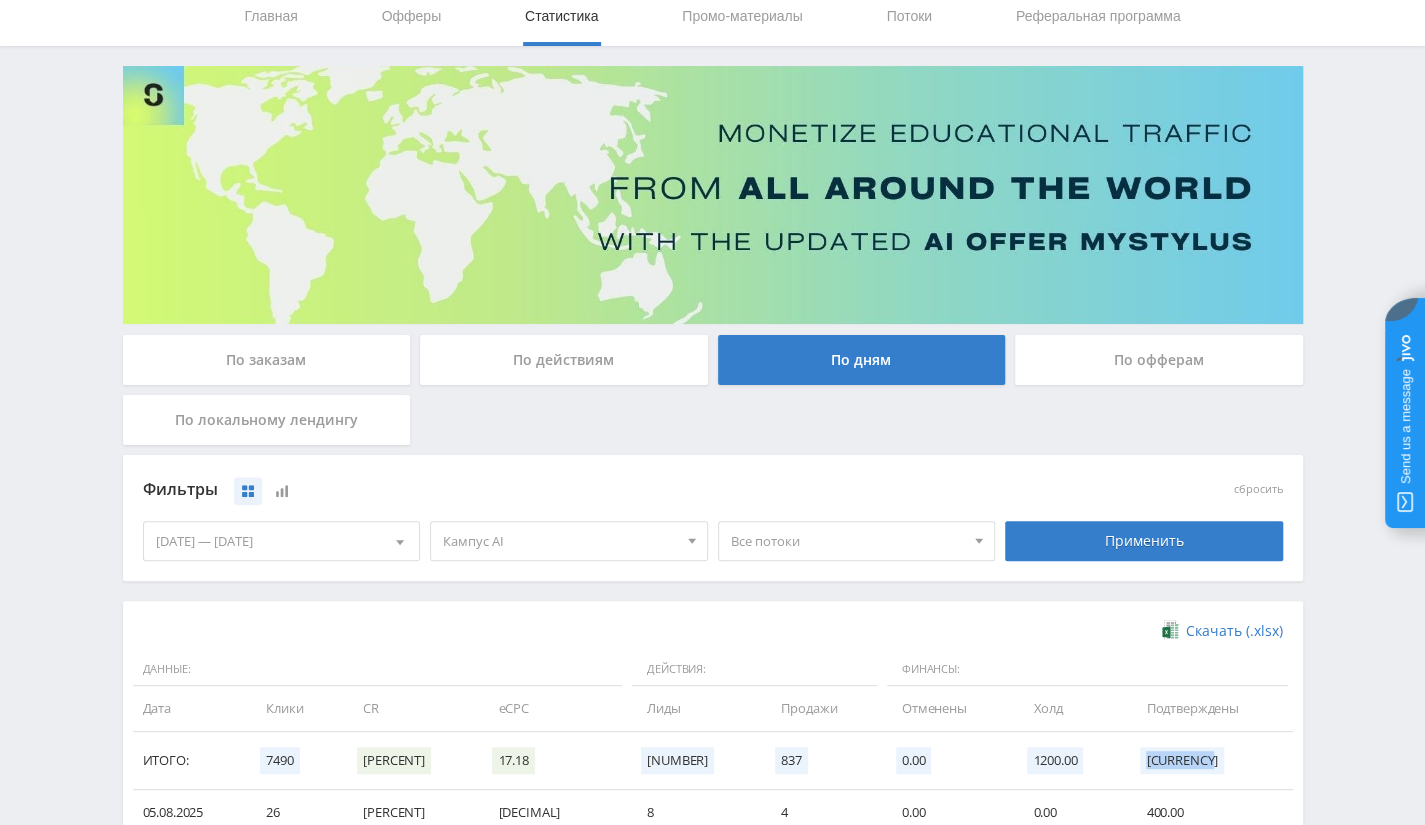 scroll, scrollTop: 0, scrollLeft: 0, axis: both 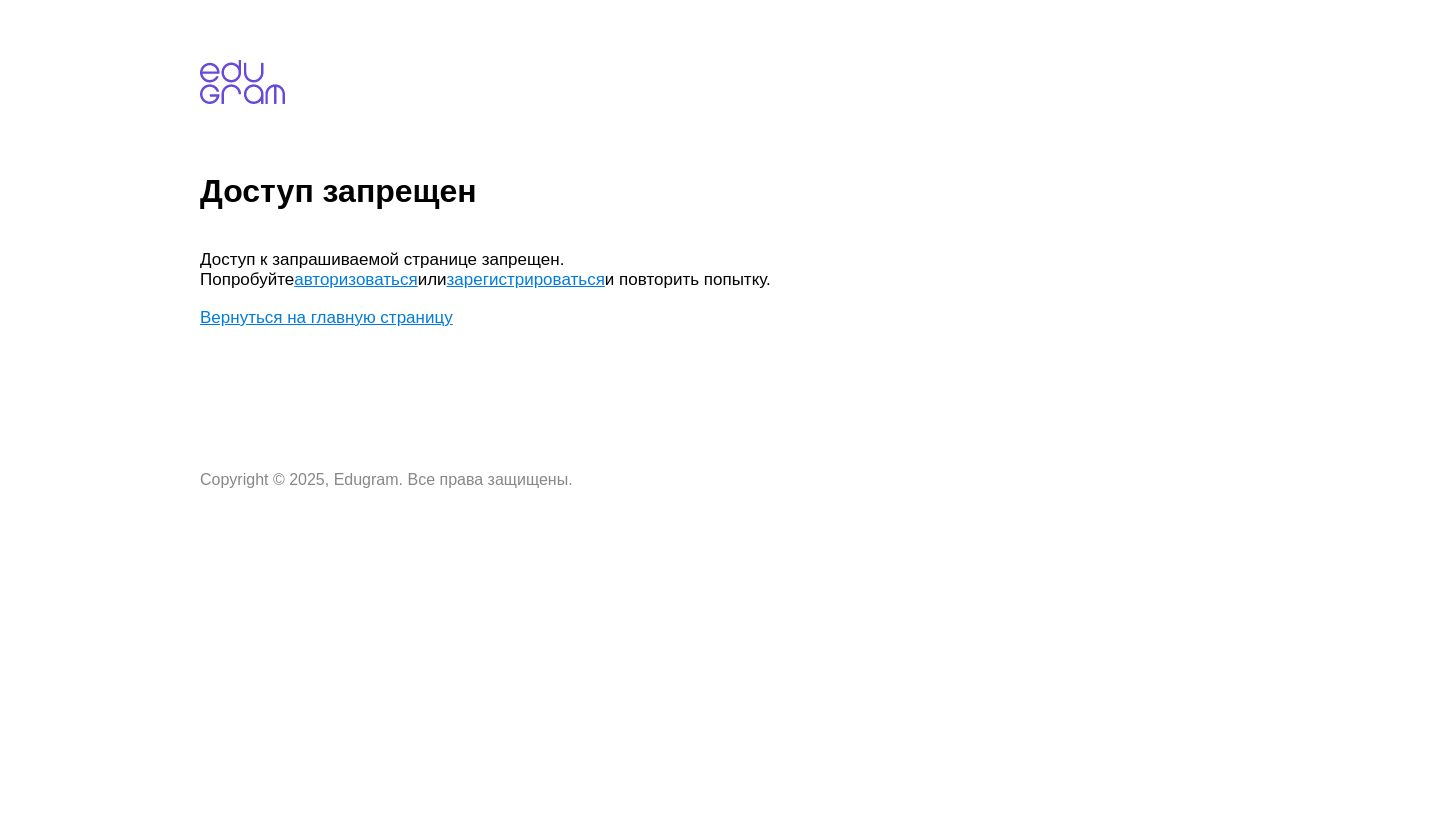 click on "Вернуться на главную страницу" at bounding box center [326, 317] 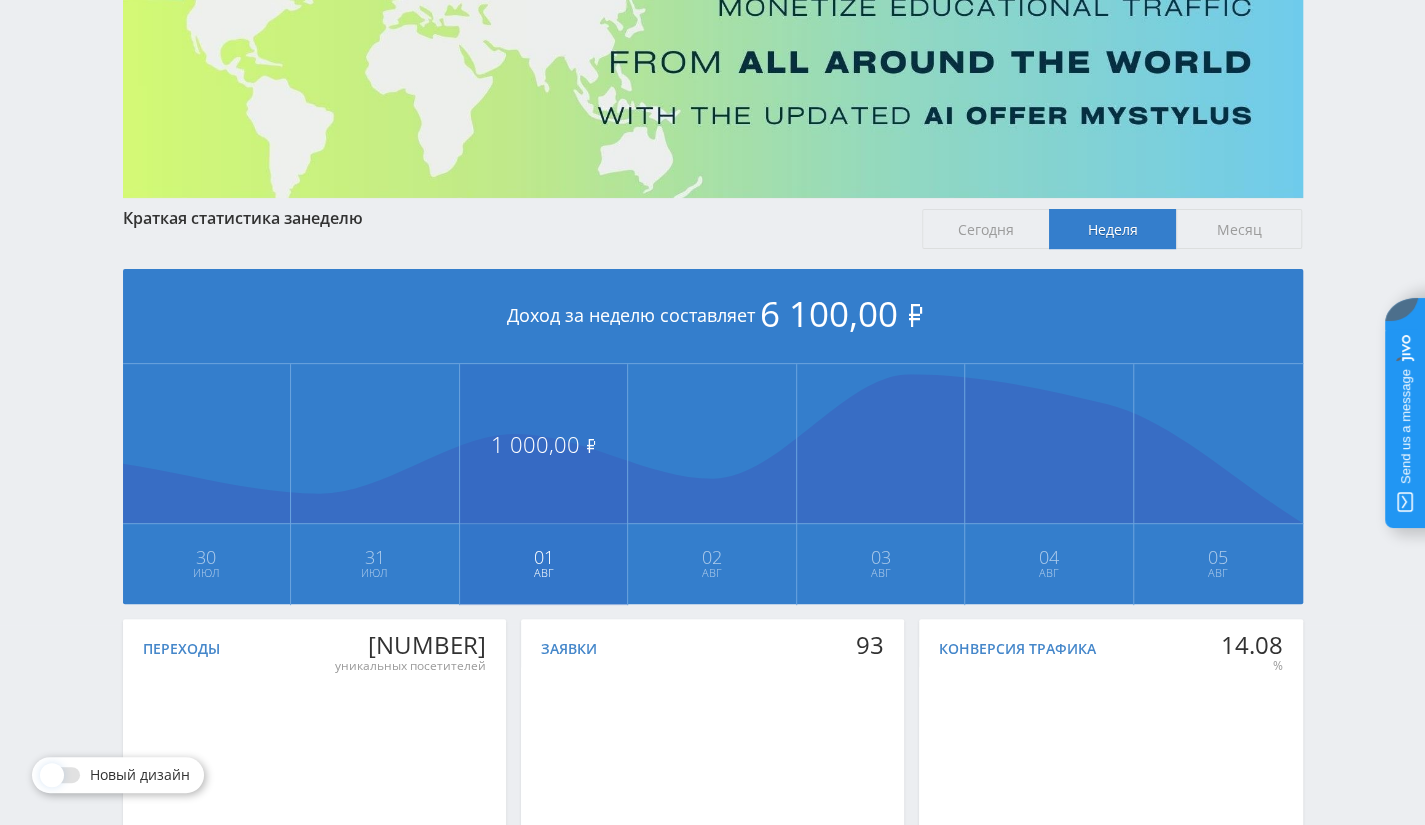scroll, scrollTop: 0, scrollLeft: 0, axis: both 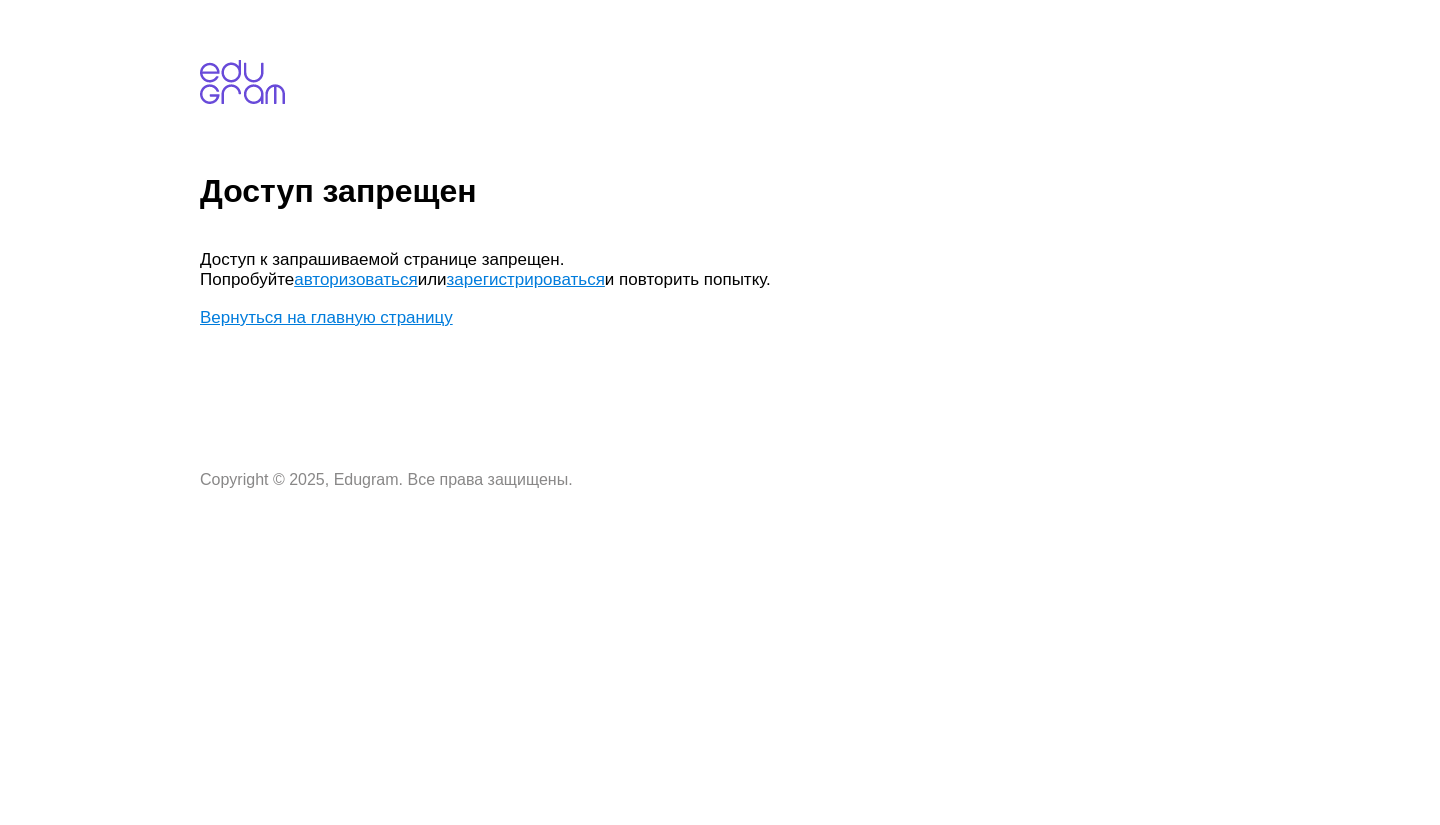 click on "авторизоваться" at bounding box center [355, 279] 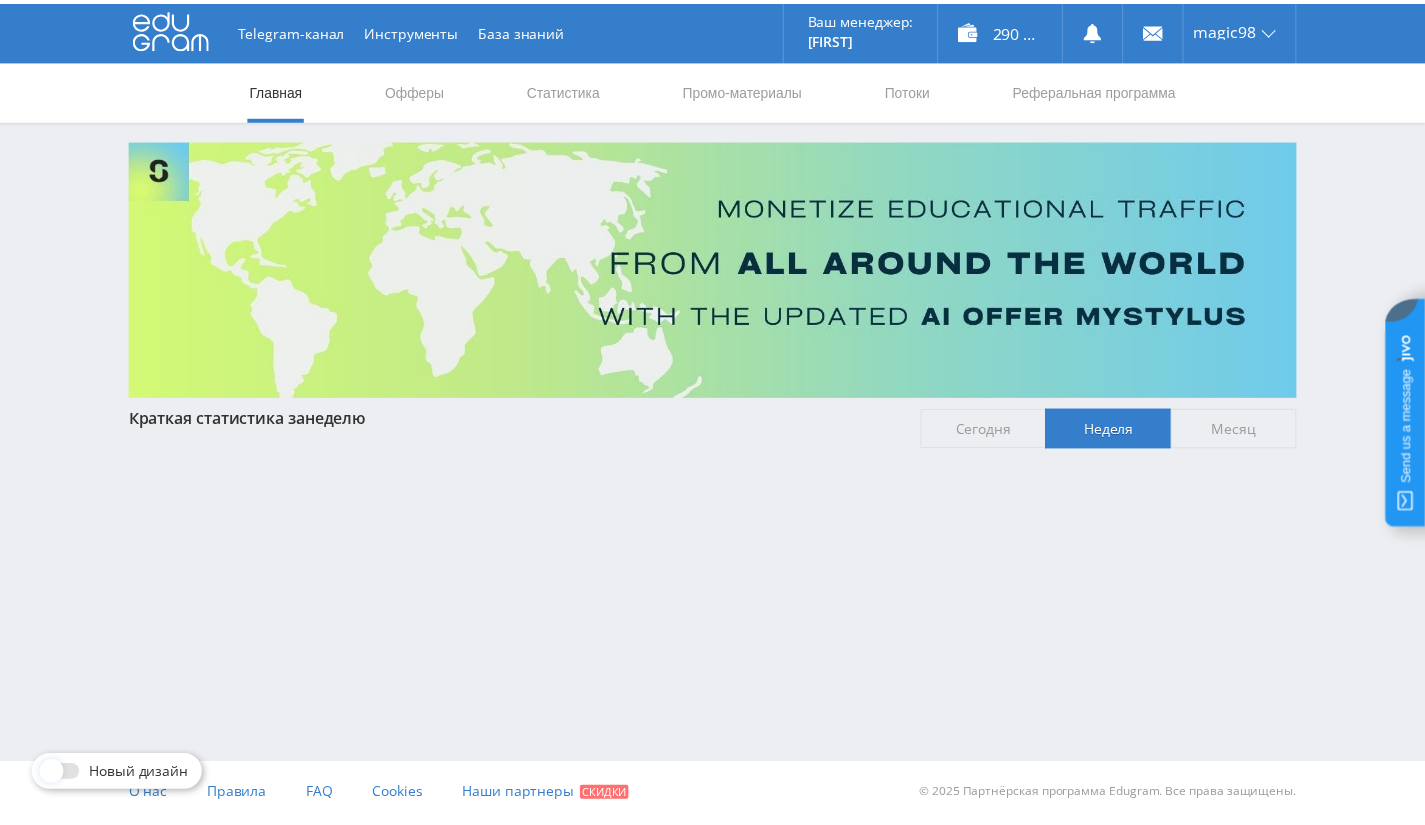 scroll, scrollTop: 0, scrollLeft: 0, axis: both 